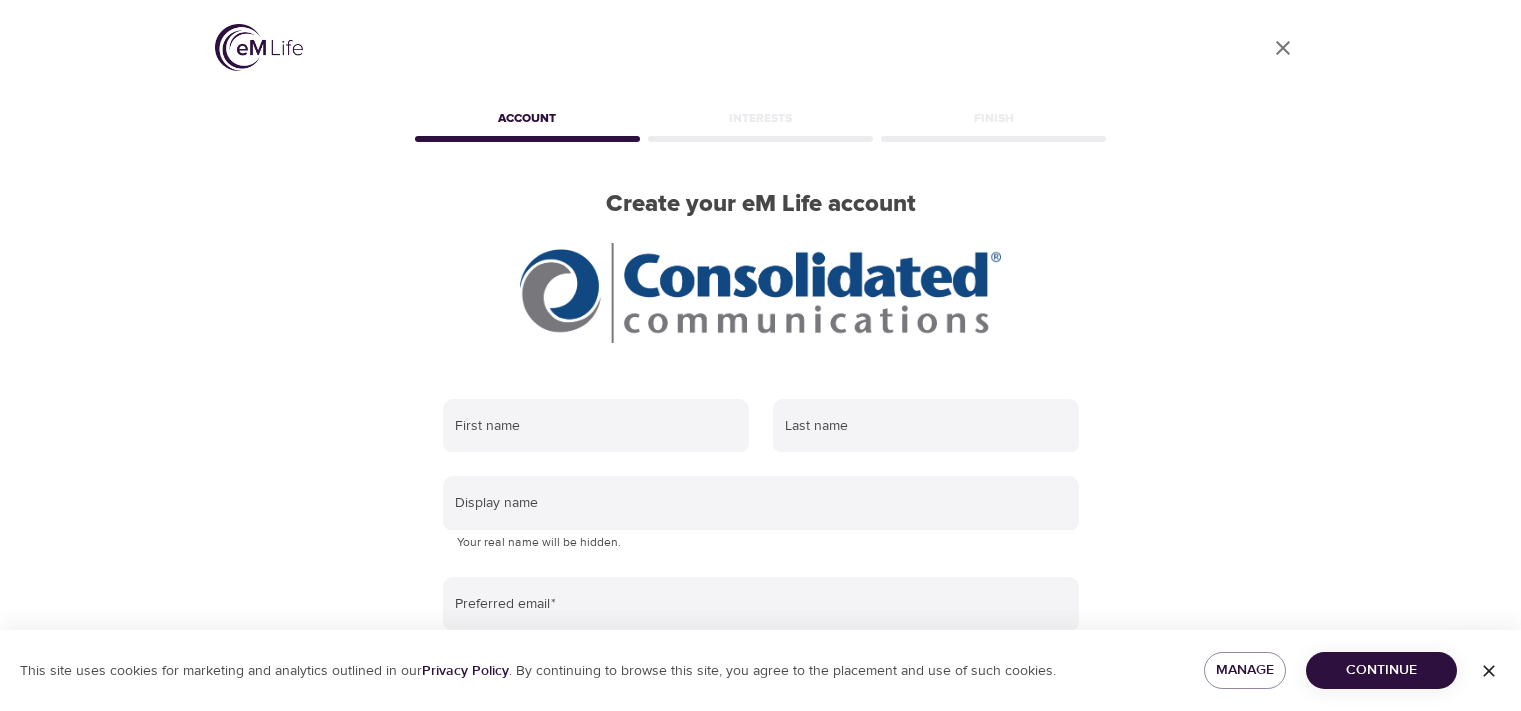 scroll, scrollTop: 0, scrollLeft: 0, axis: both 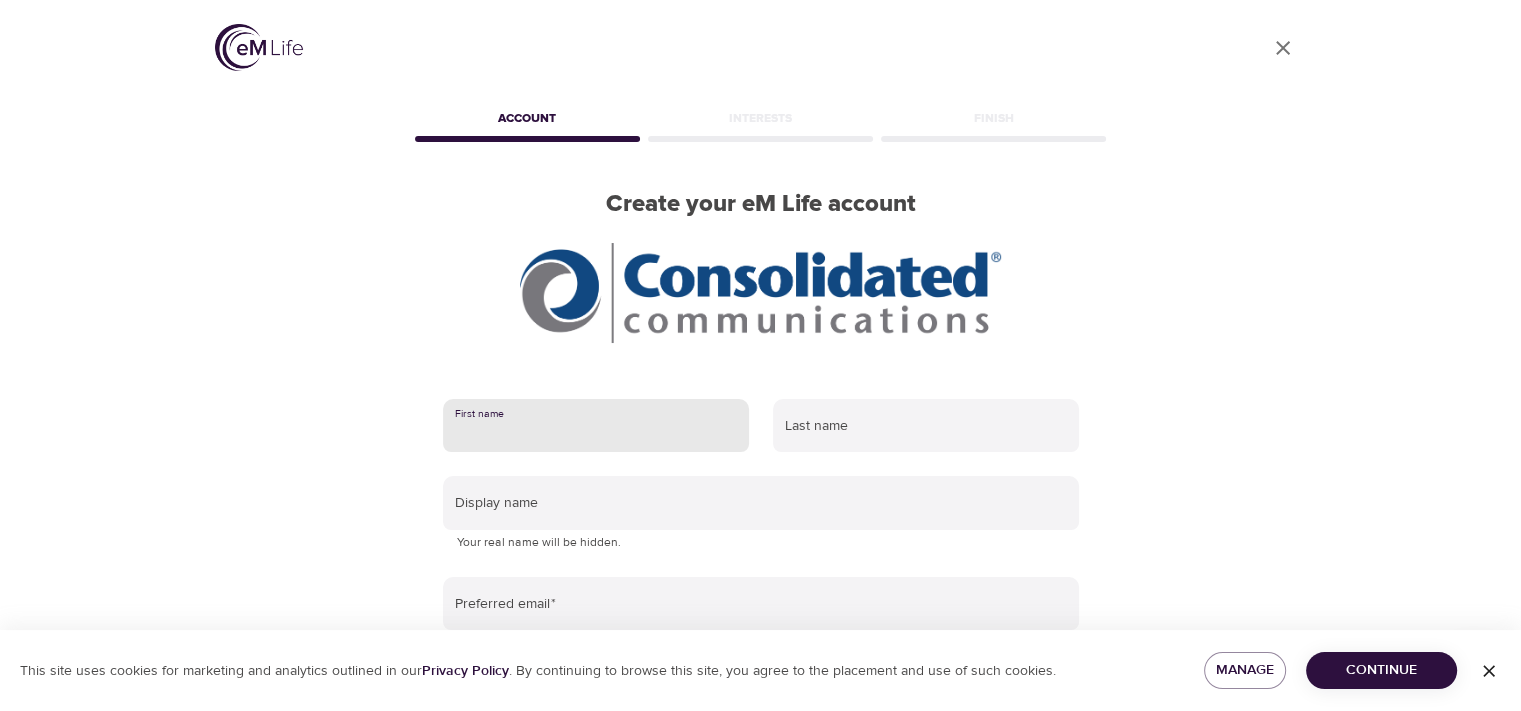 click at bounding box center (596, 426) 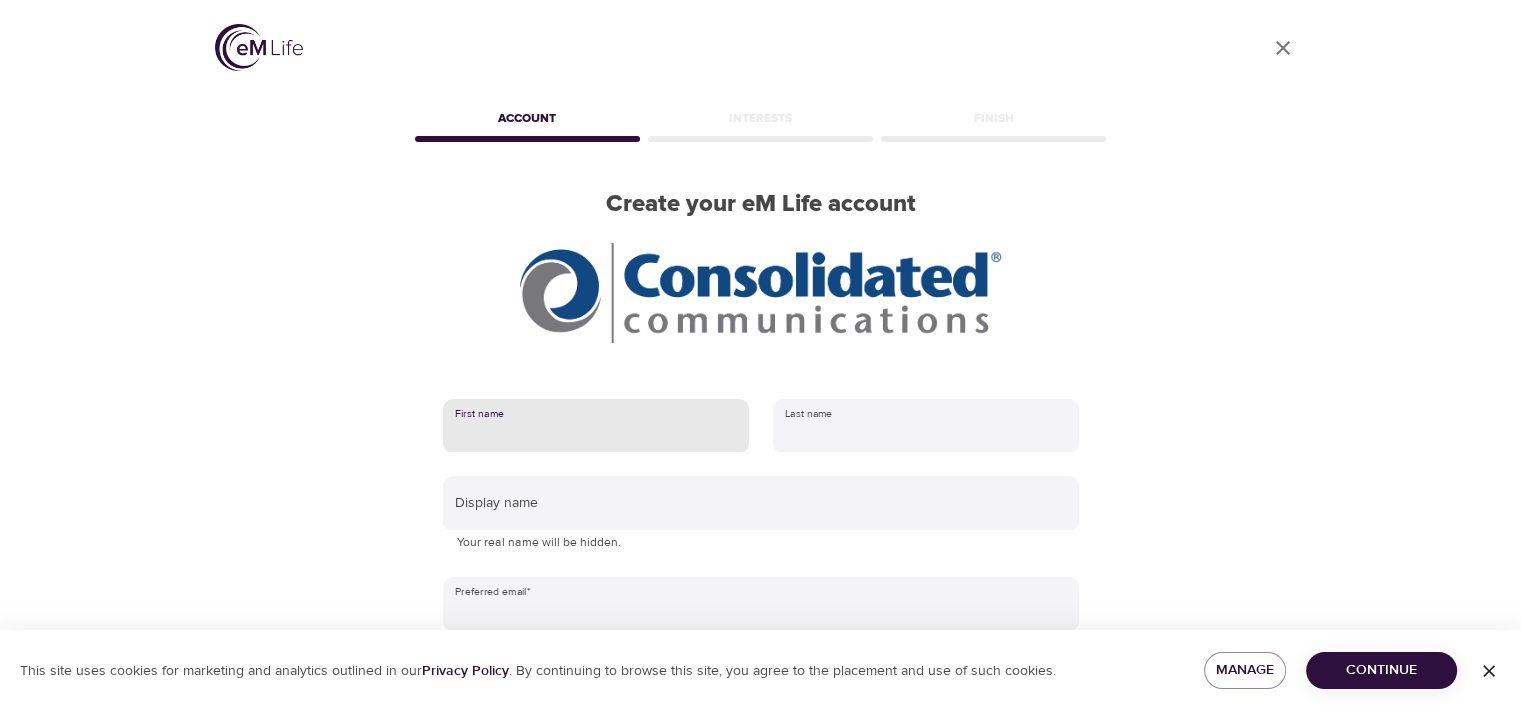 type on "[MONTH]" 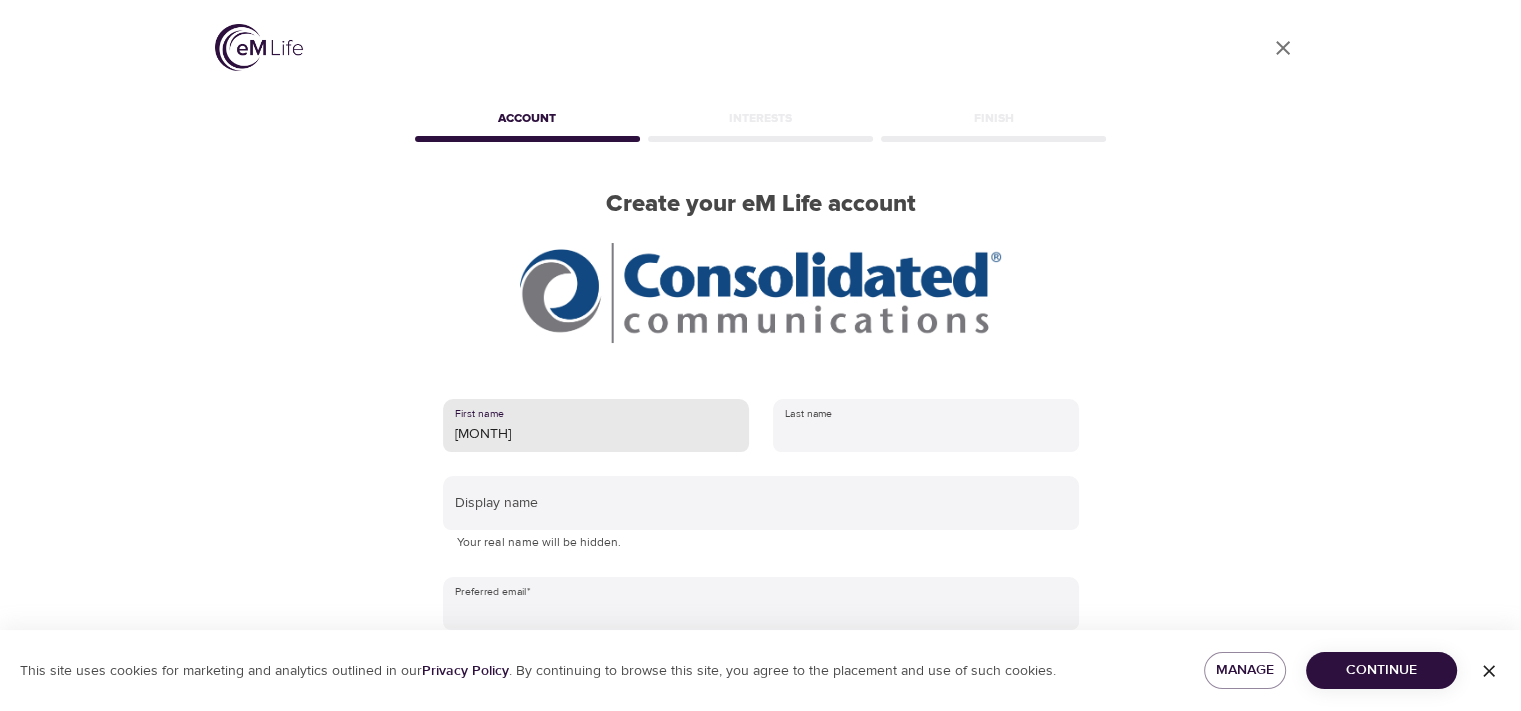 type on "[LAST]" 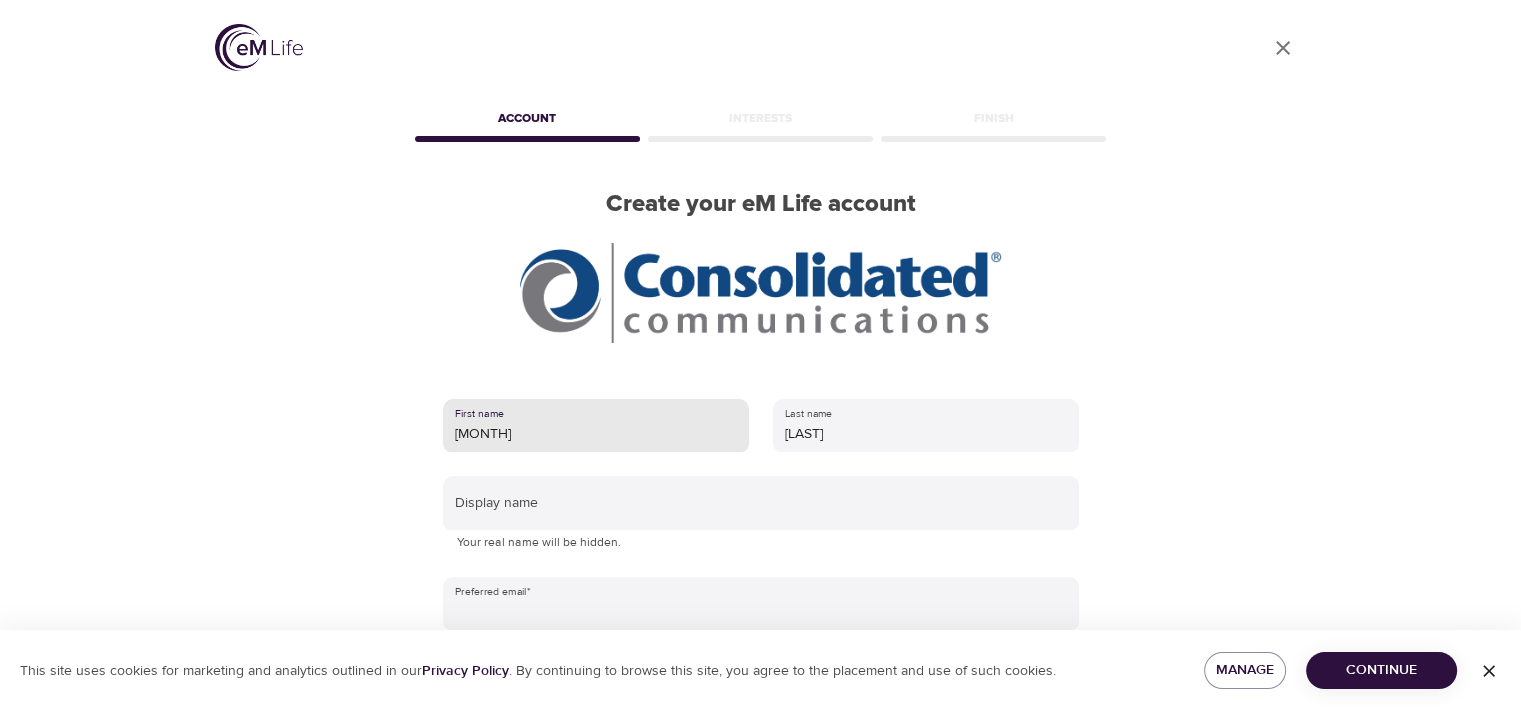 type on "[USERNAME]@[DOMAIN]" 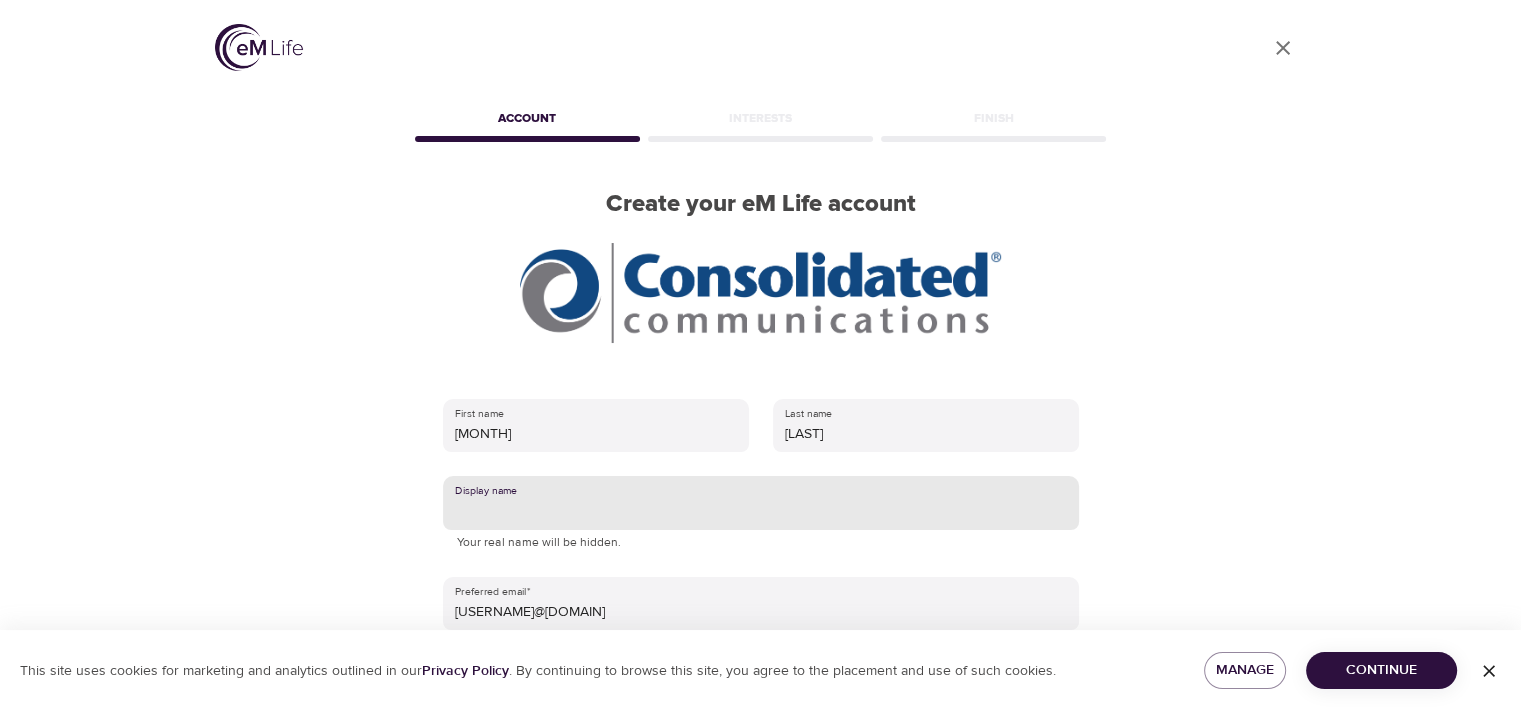 click at bounding box center (761, 503) 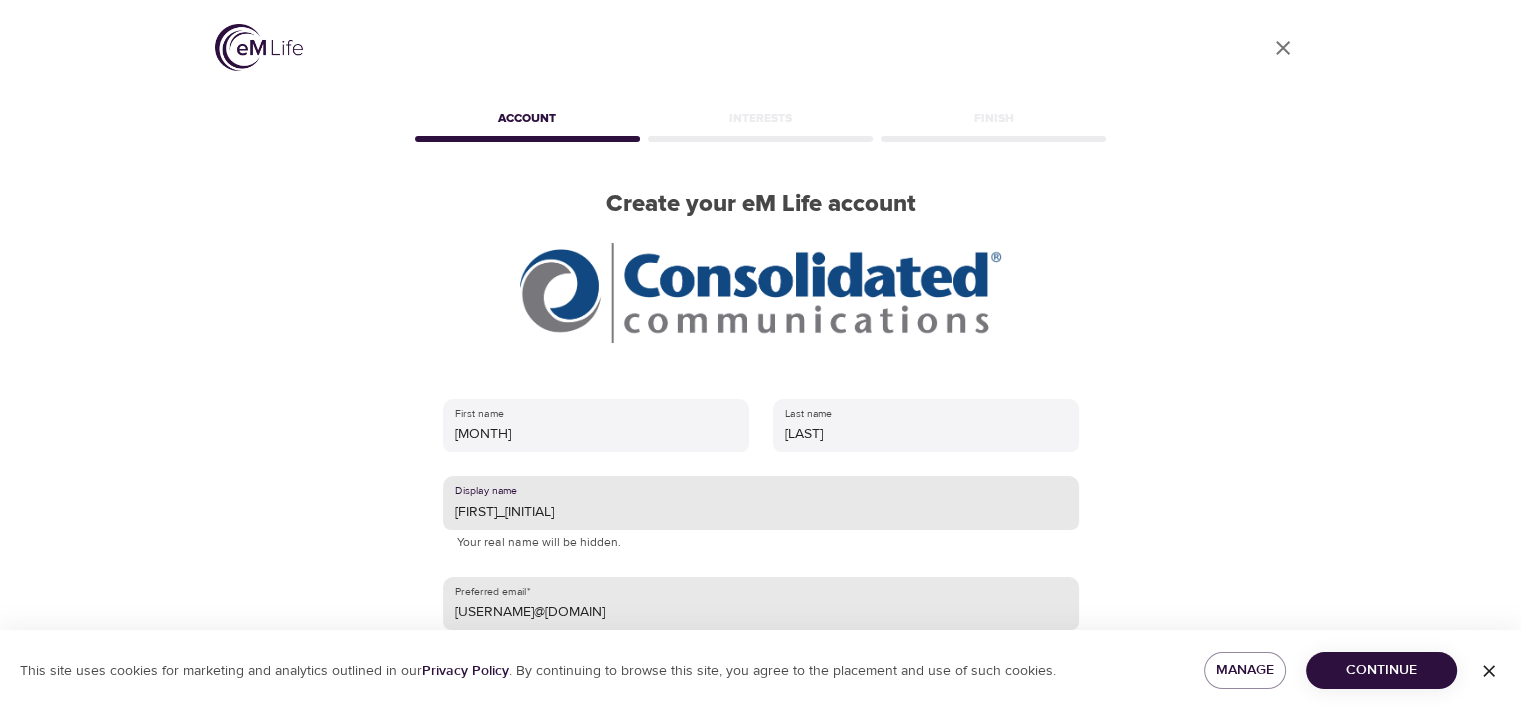 scroll, scrollTop: 166, scrollLeft: 0, axis: vertical 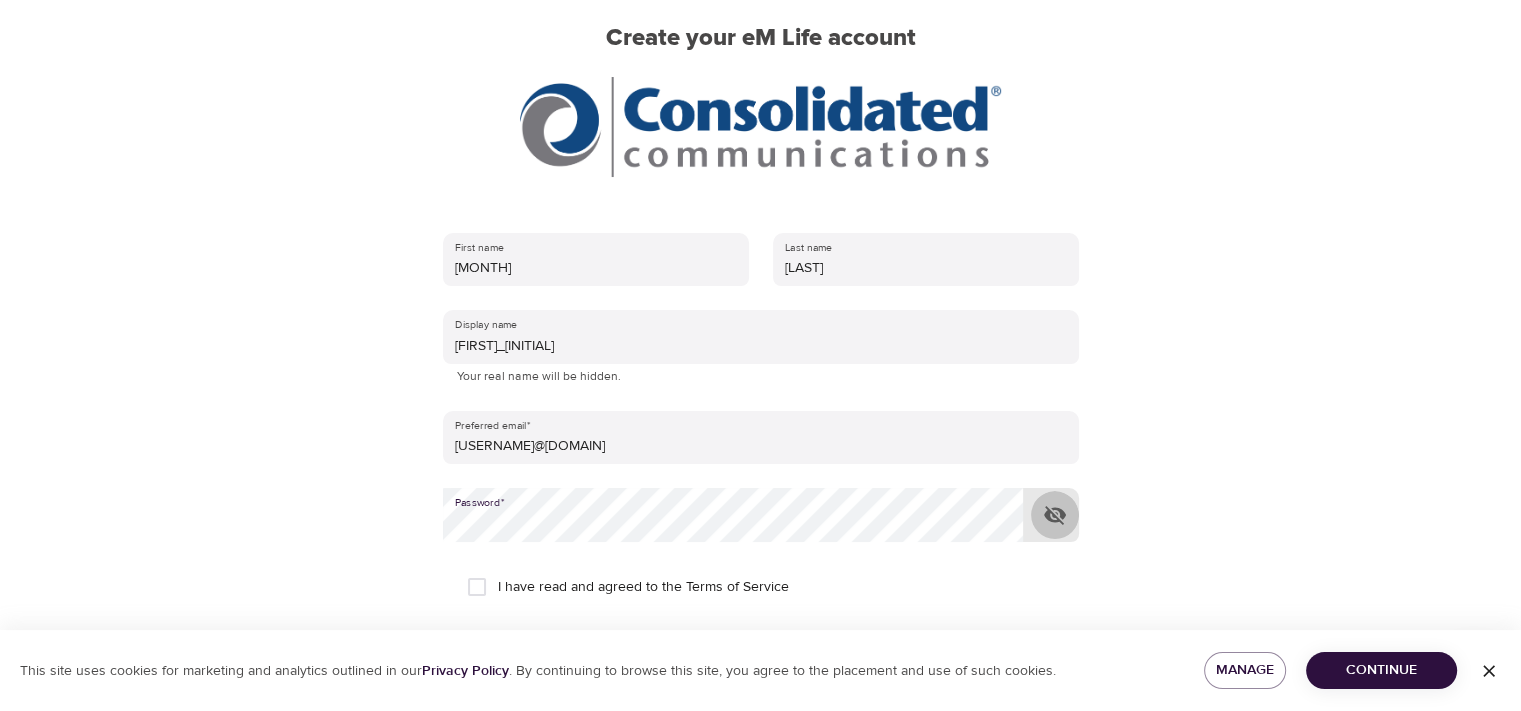 click 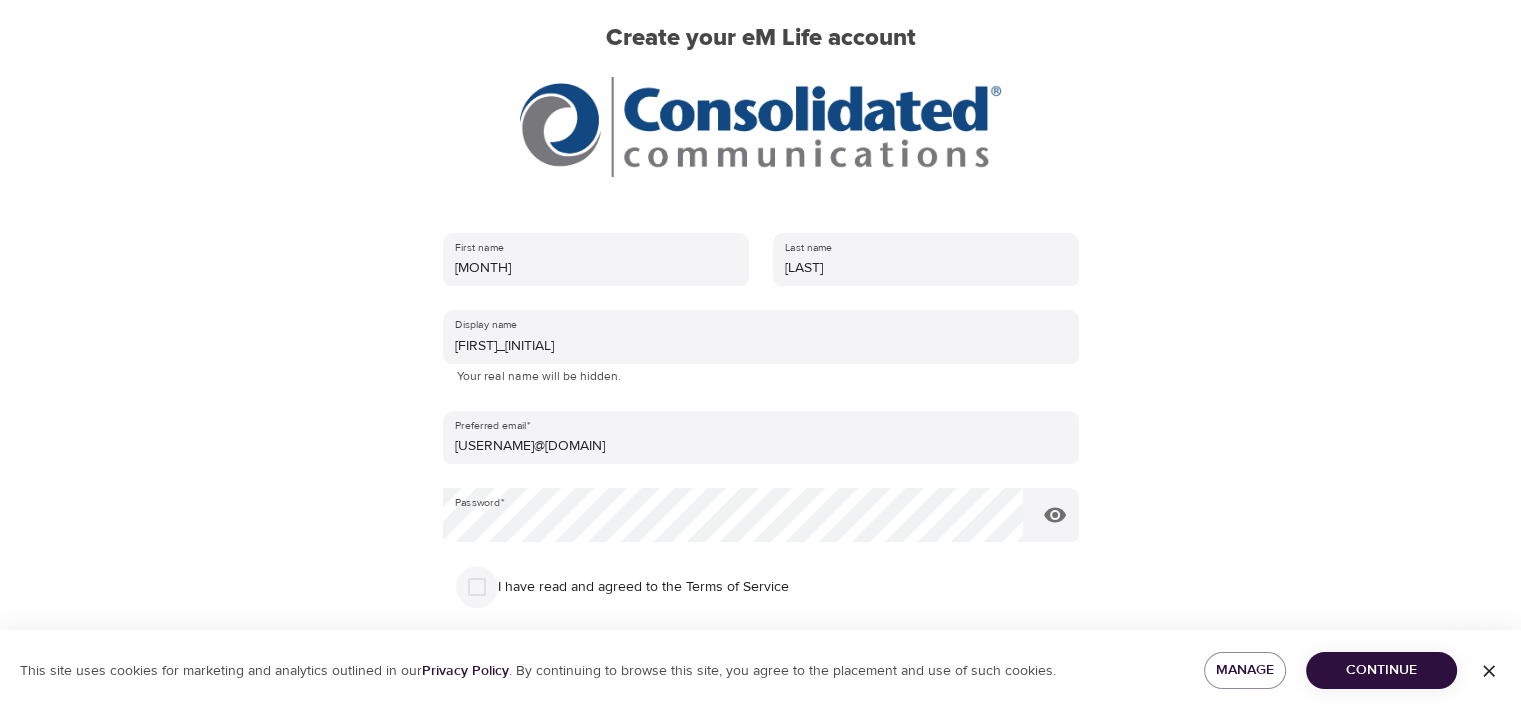 click on "I have read and agreed to the    Terms of Service" at bounding box center (477, 587) 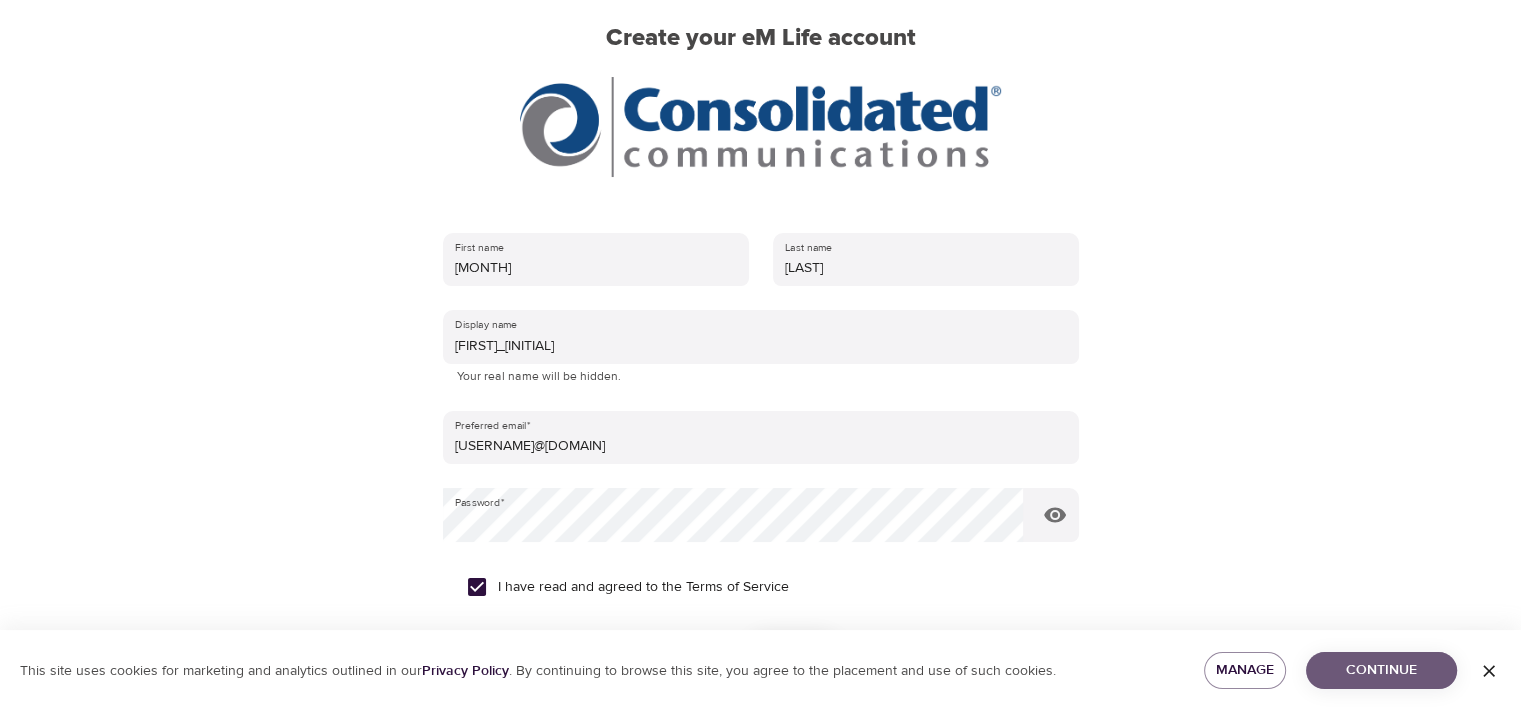 click on "Continue" at bounding box center [1381, 670] 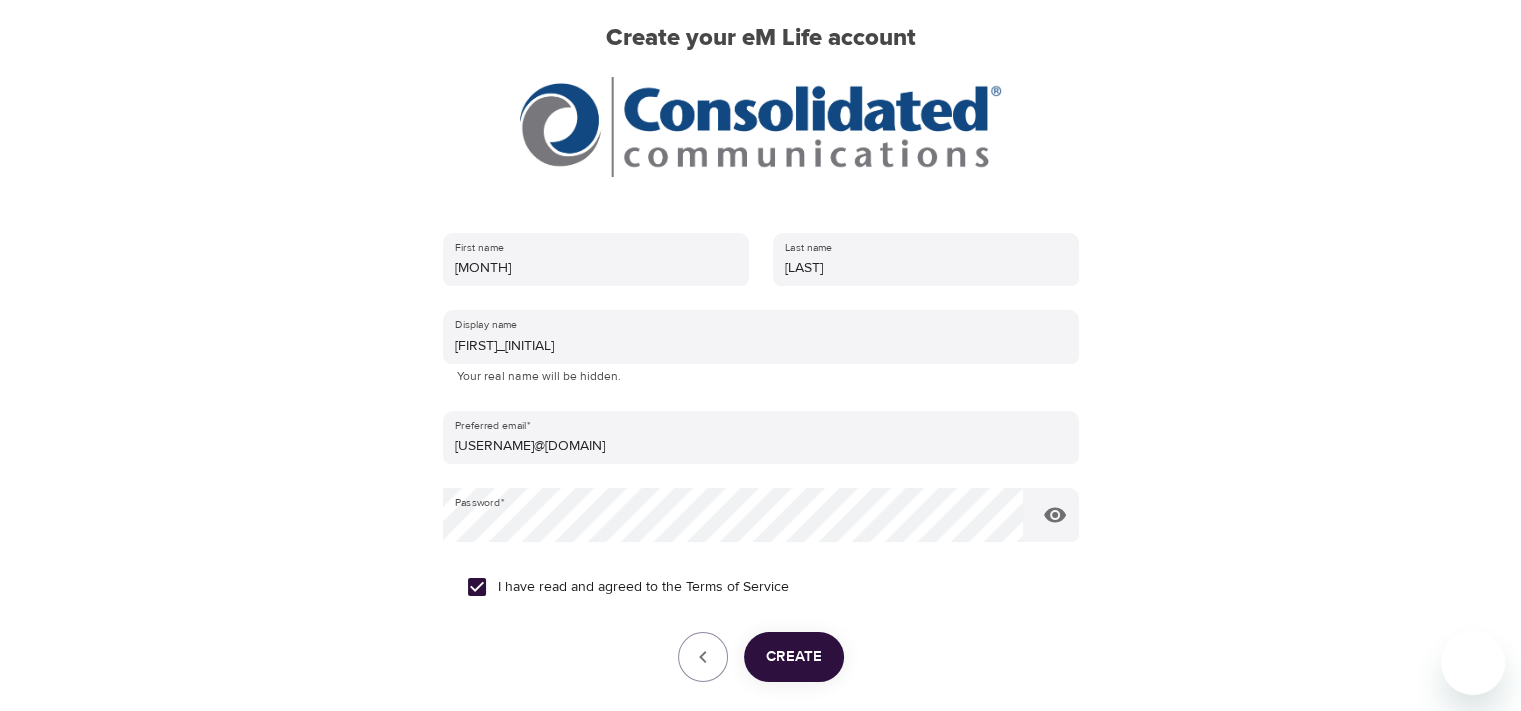 click on "Create" at bounding box center (794, 657) 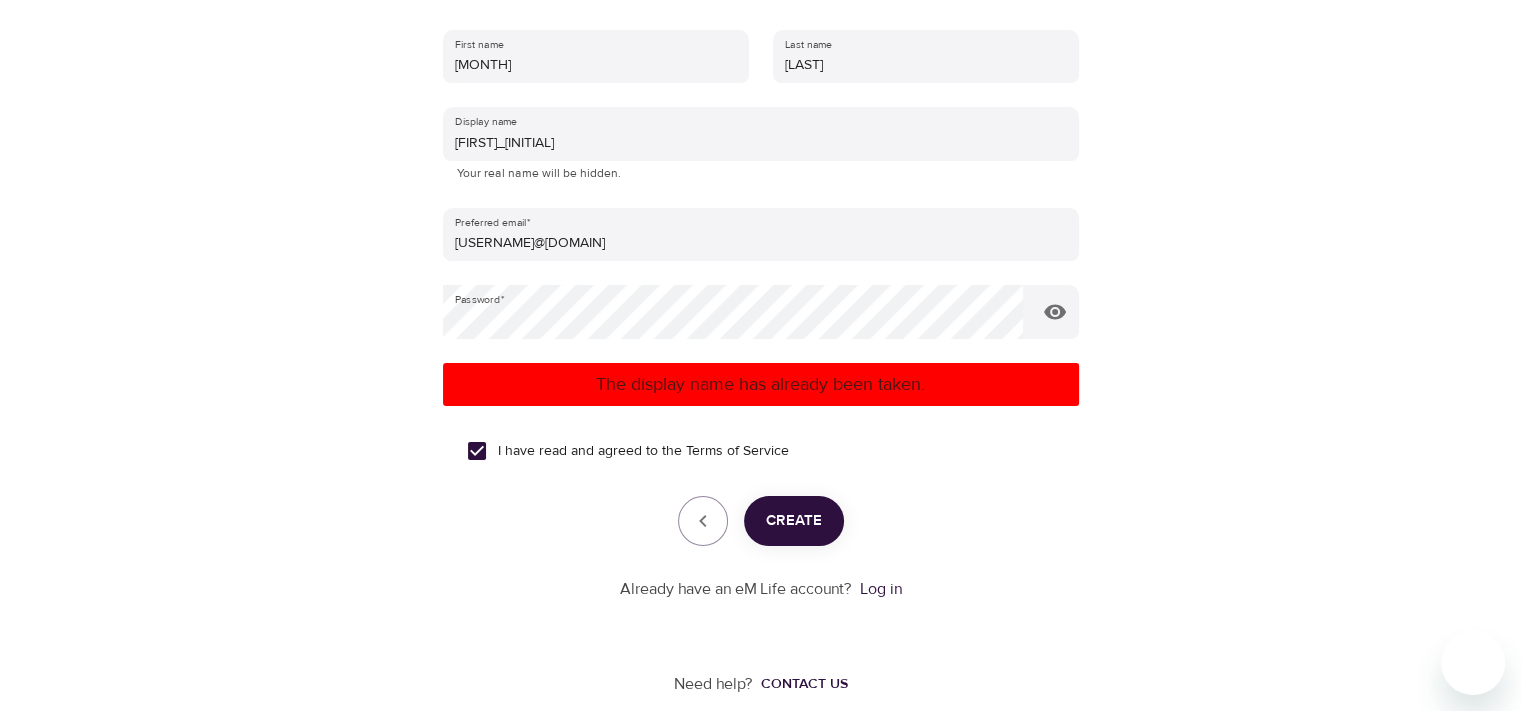 scroll, scrollTop: 393, scrollLeft: 0, axis: vertical 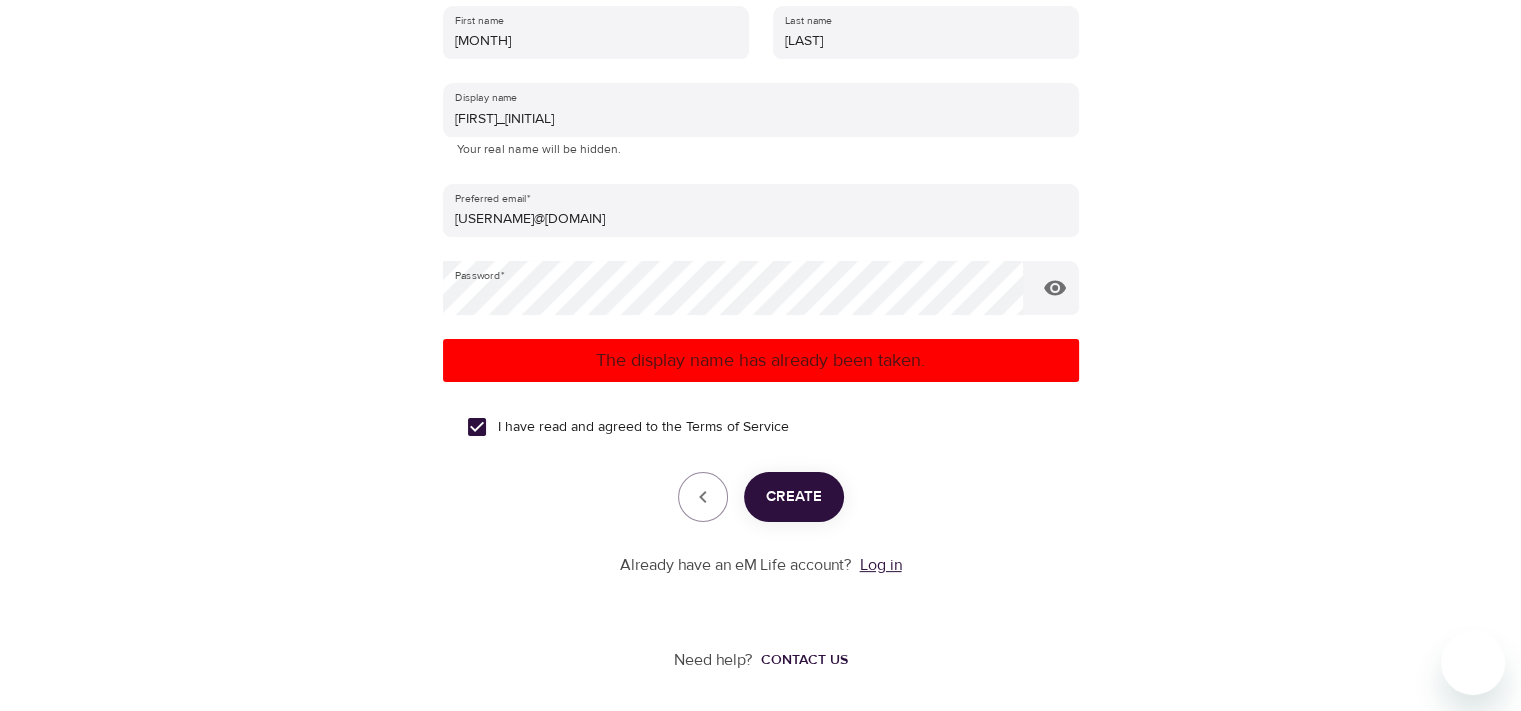 click on "Log in" at bounding box center [881, 565] 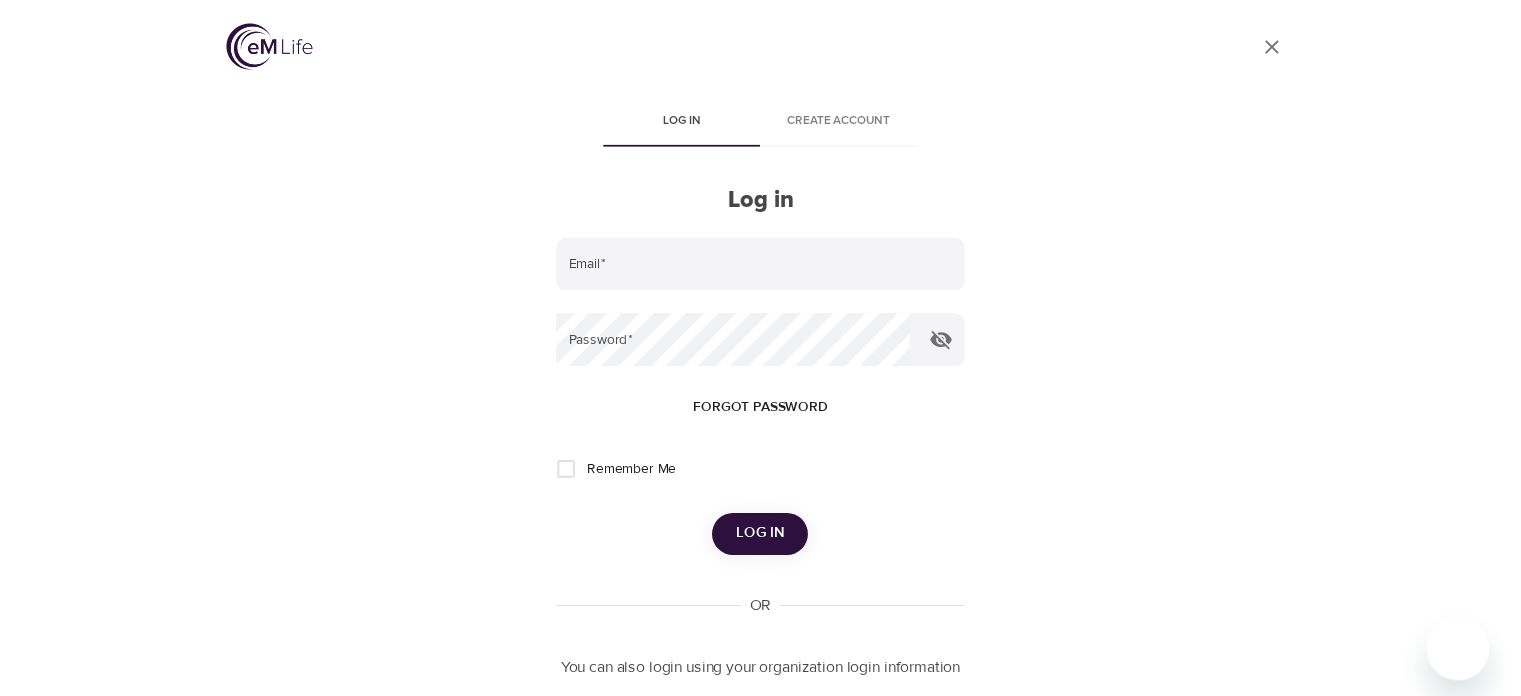 scroll, scrollTop: 0, scrollLeft: 0, axis: both 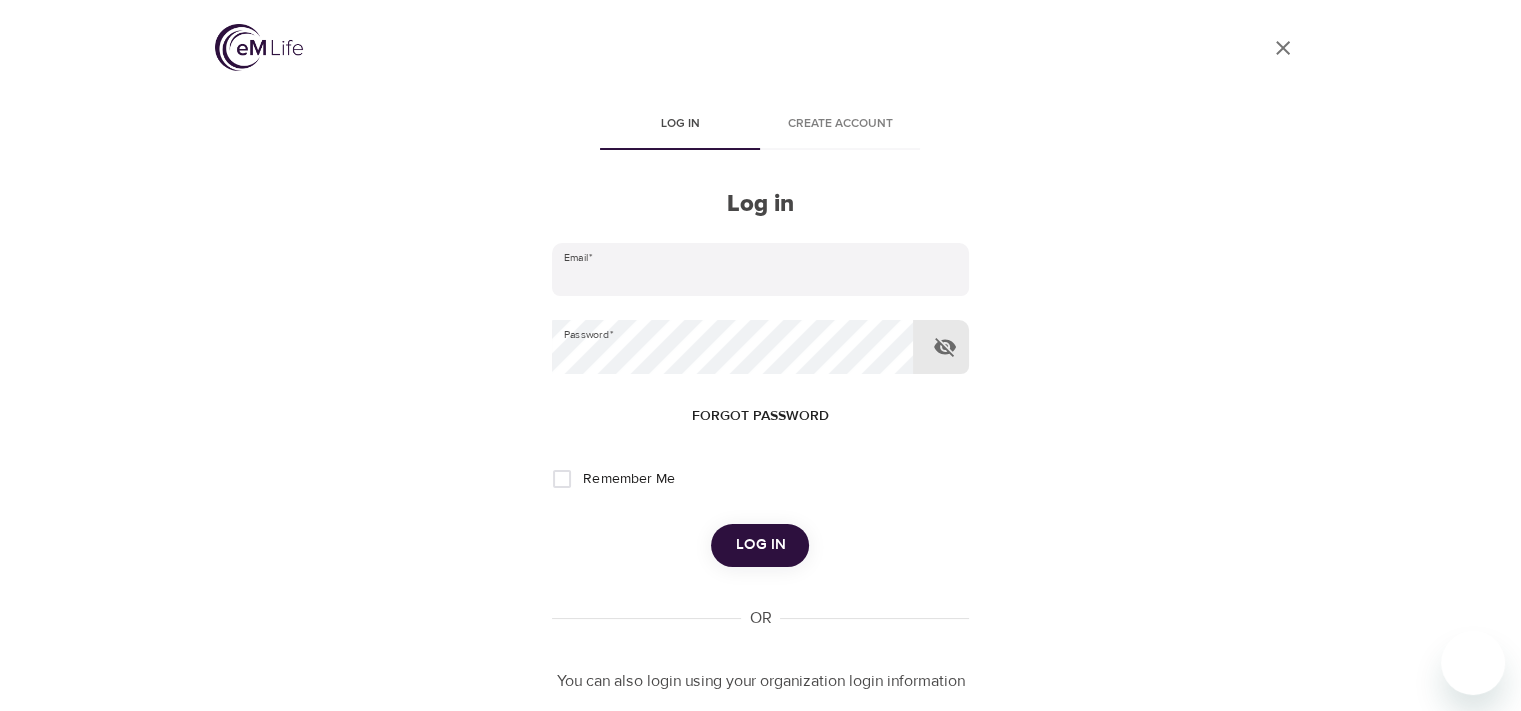 type on "[USERNAME]@[DOMAIN].com" 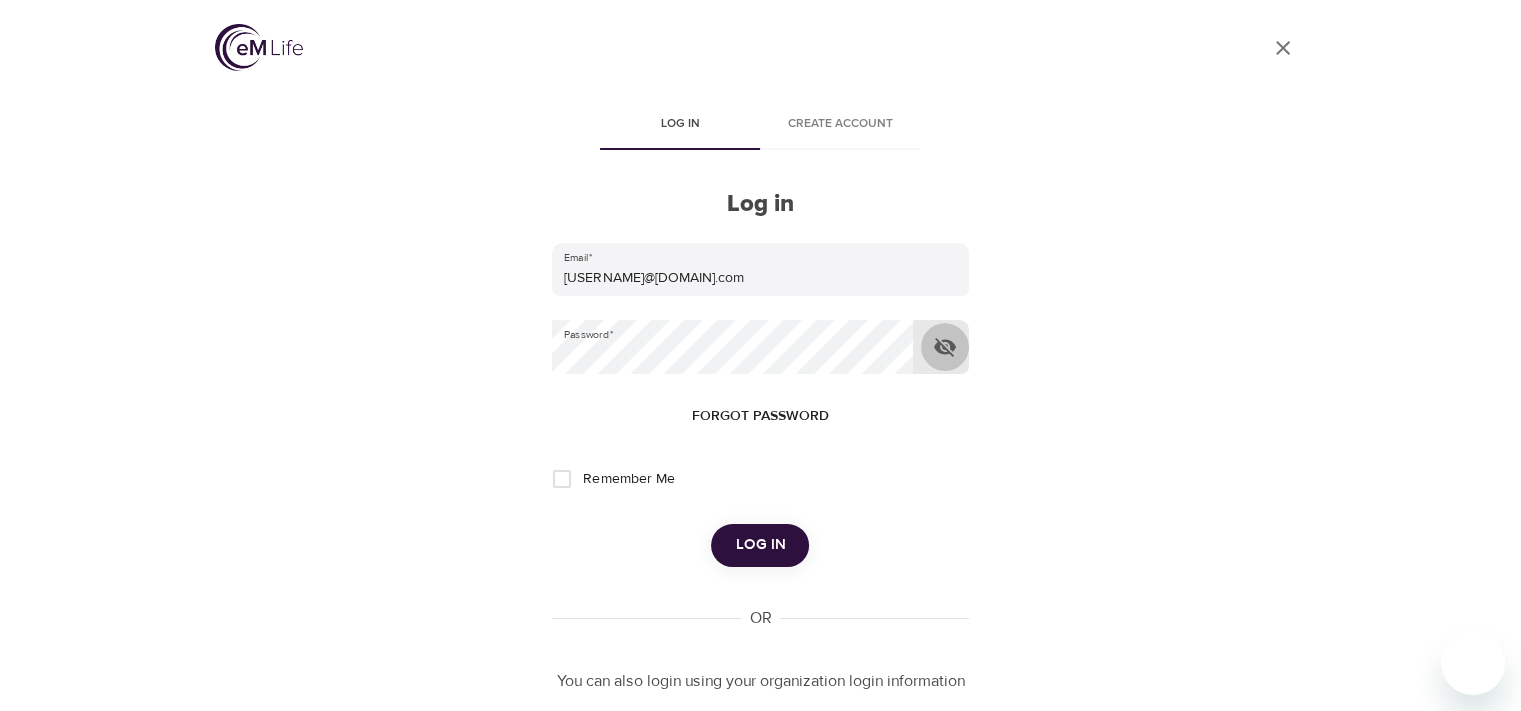 click 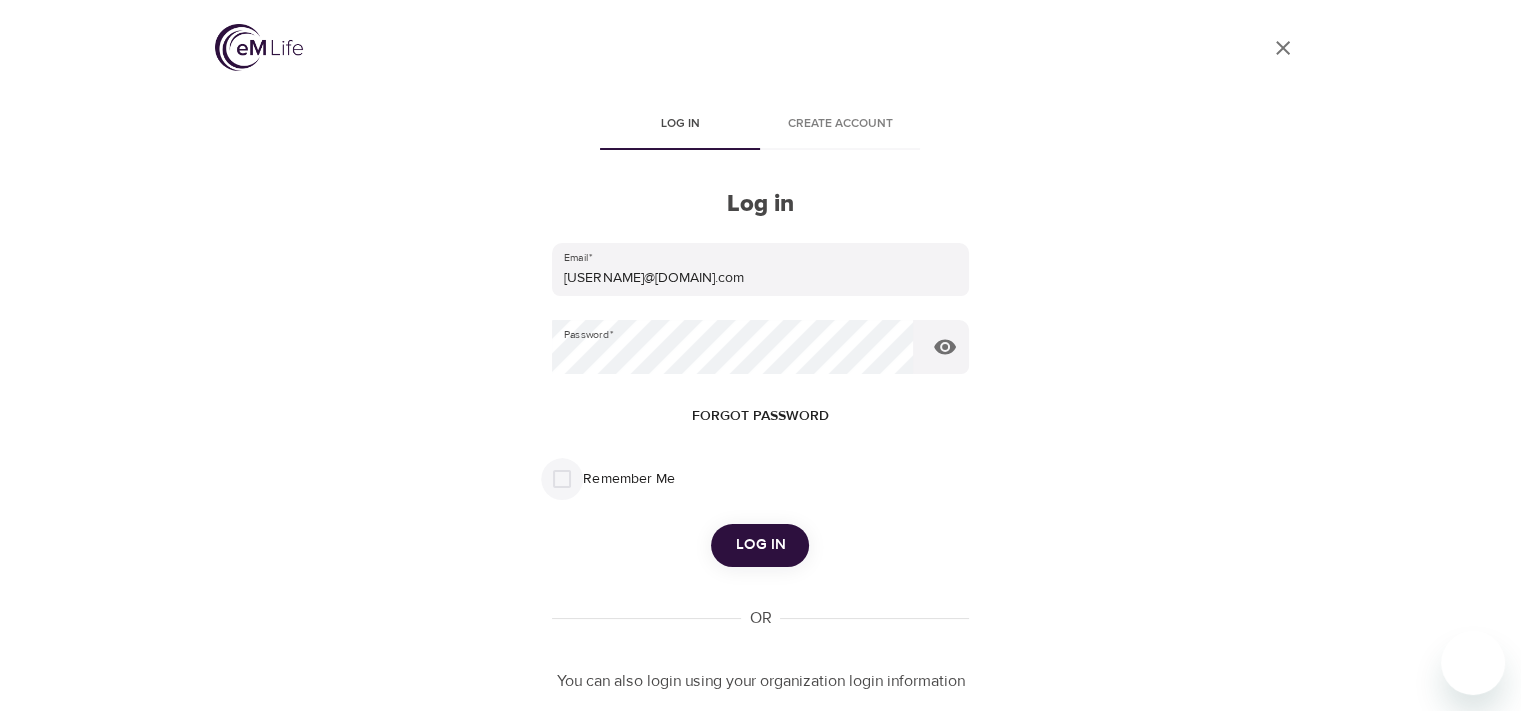 click on "Remember Me" at bounding box center (562, 479) 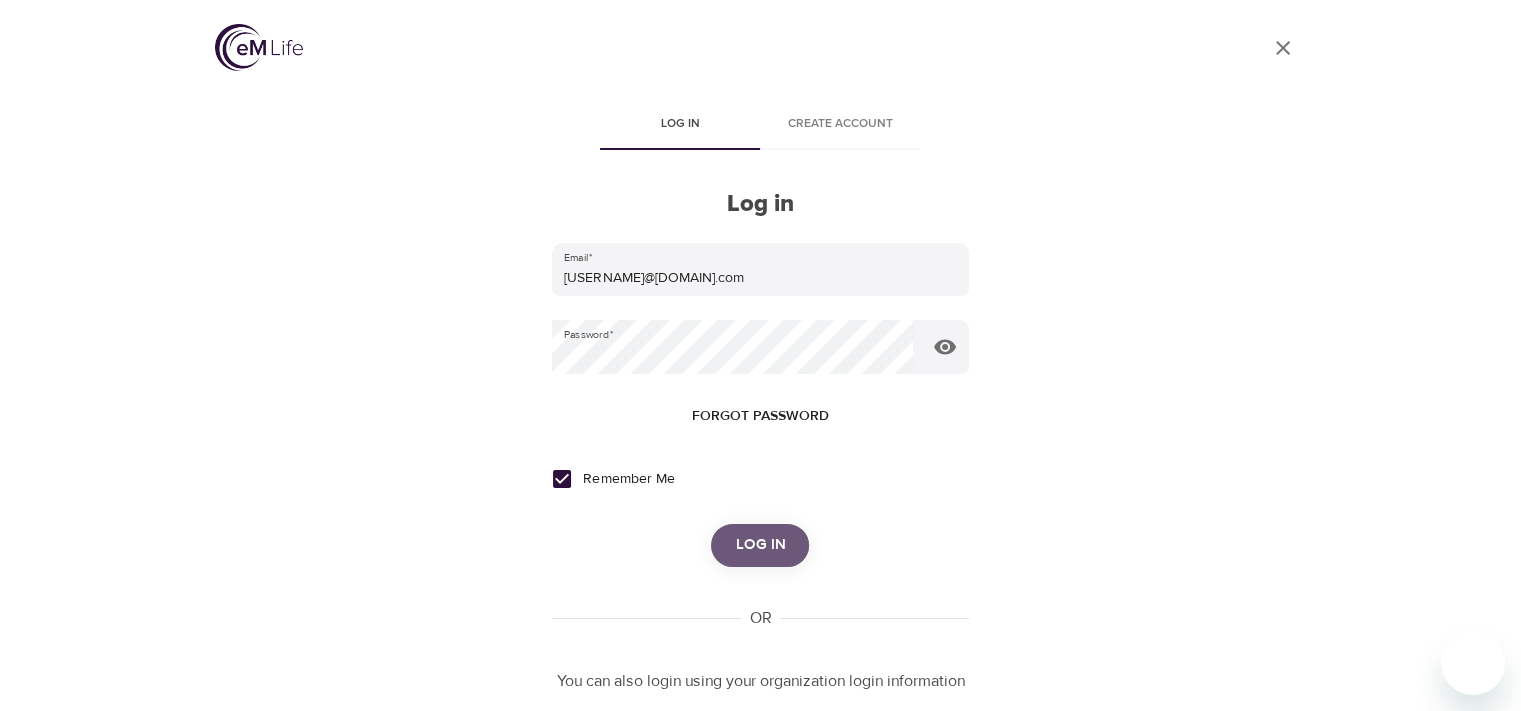 click on "Log in" at bounding box center [760, 545] 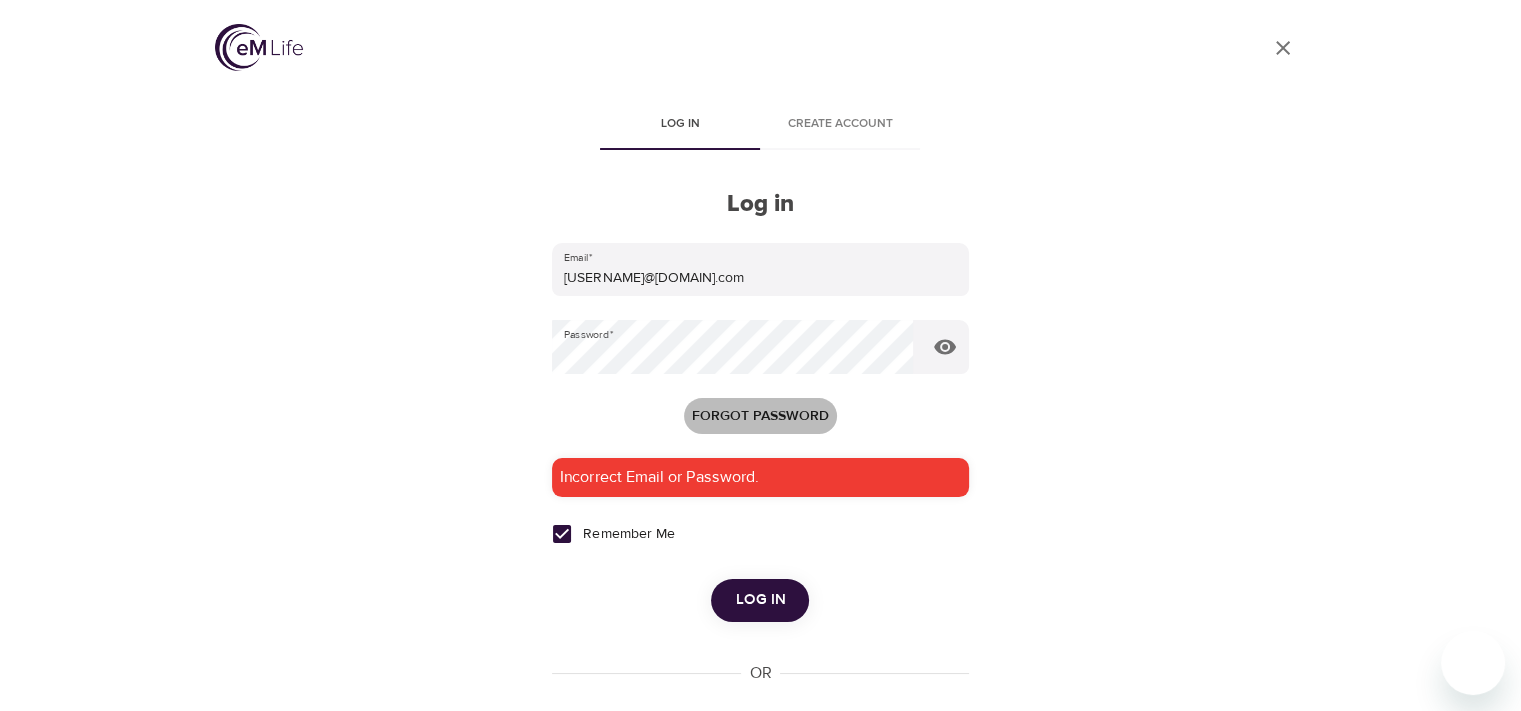 click on "Forgot password" at bounding box center (760, 416) 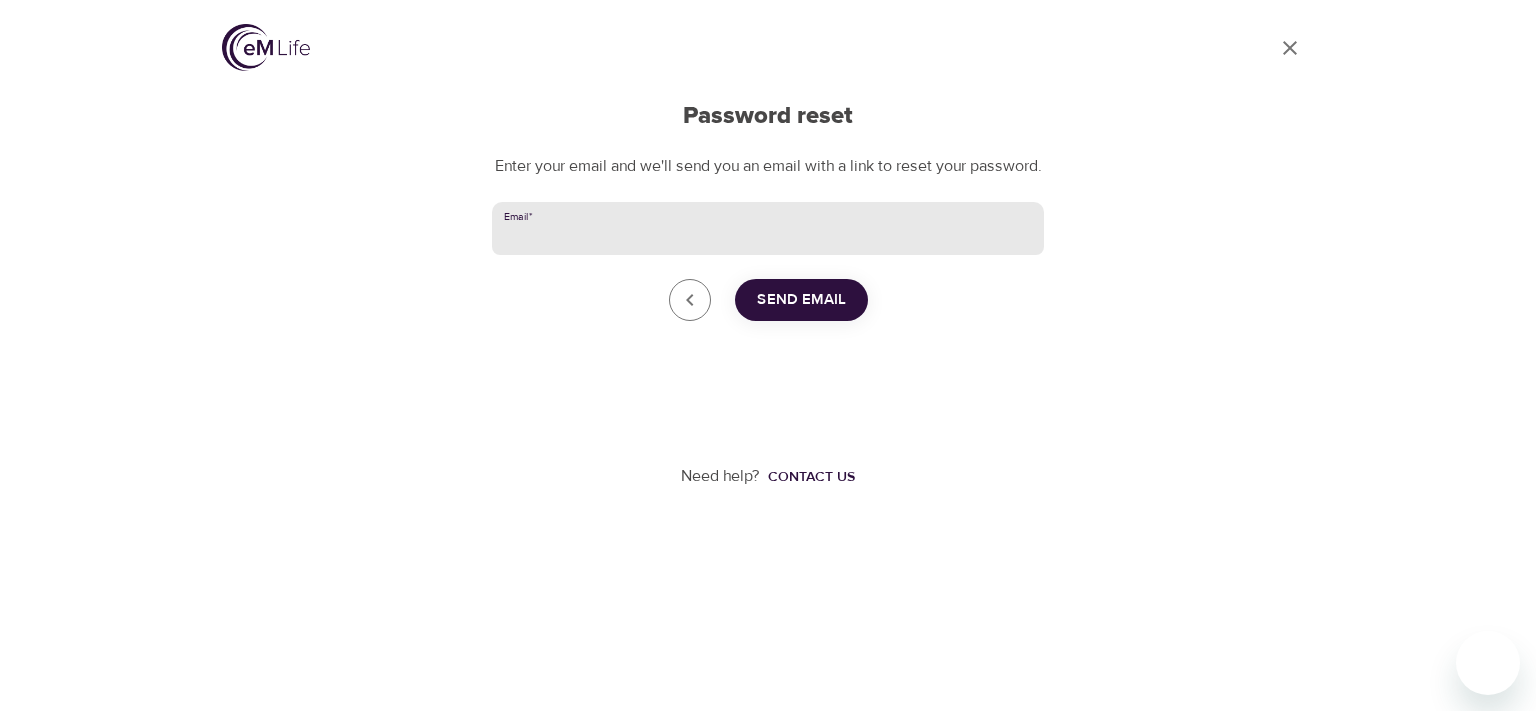 click on "Email   *" at bounding box center [768, 229] 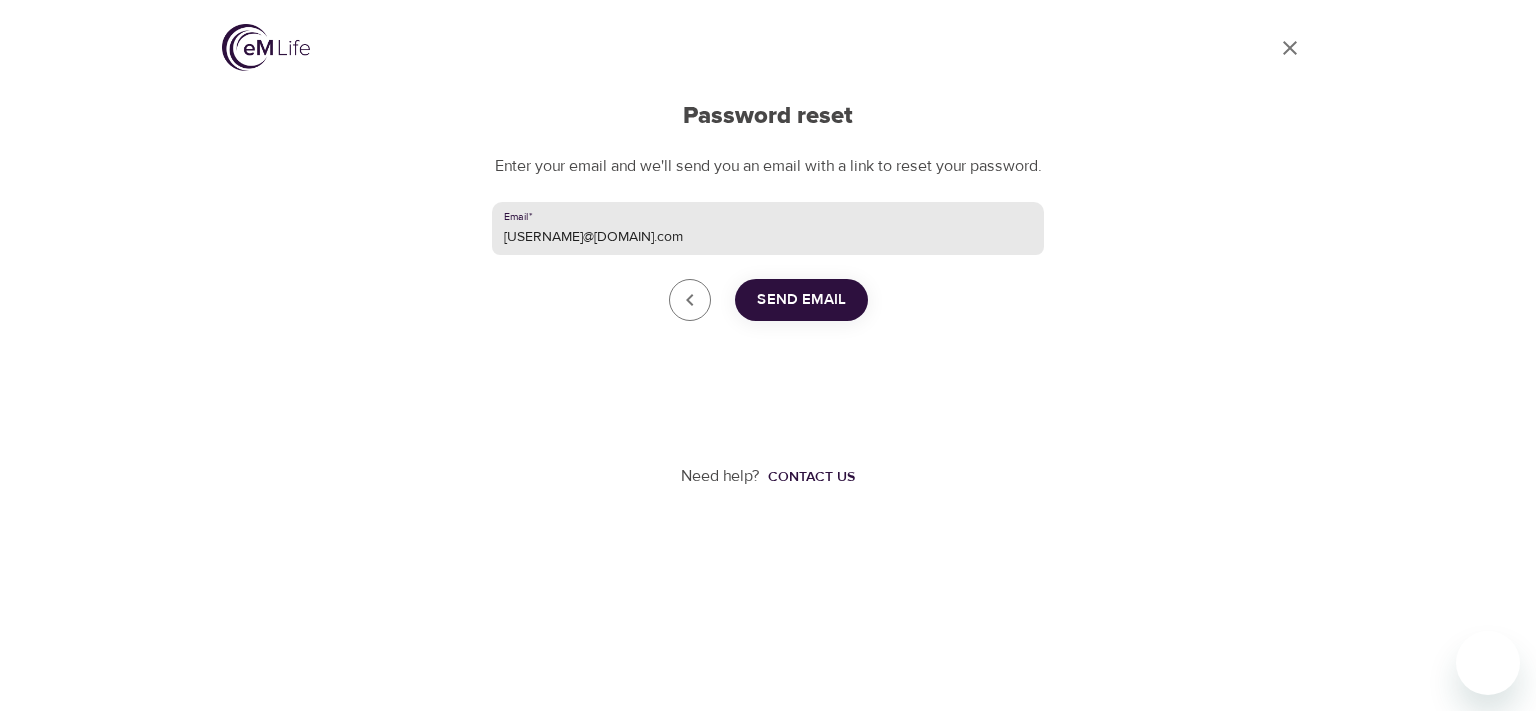 click on "Send Email" at bounding box center [801, 300] 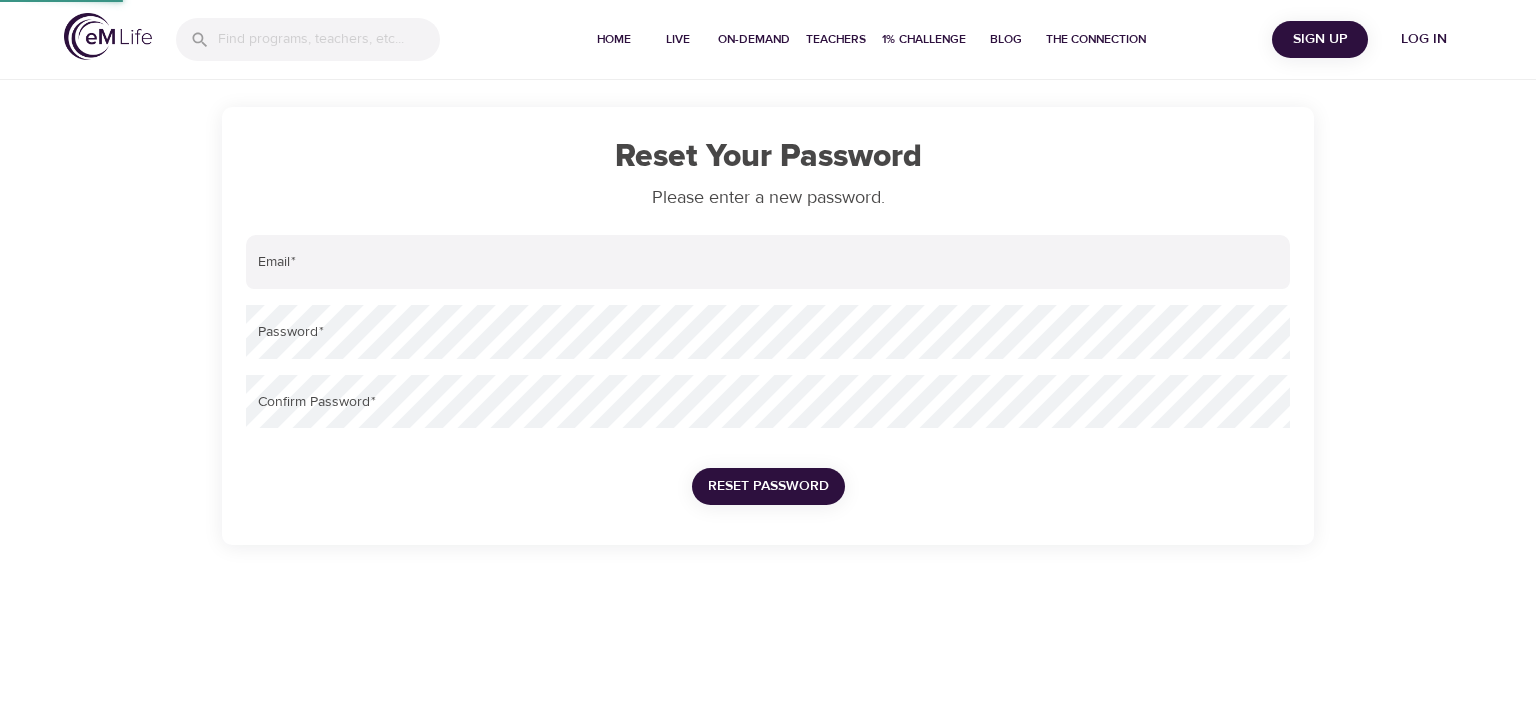scroll, scrollTop: 0, scrollLeft: 0, axis: both 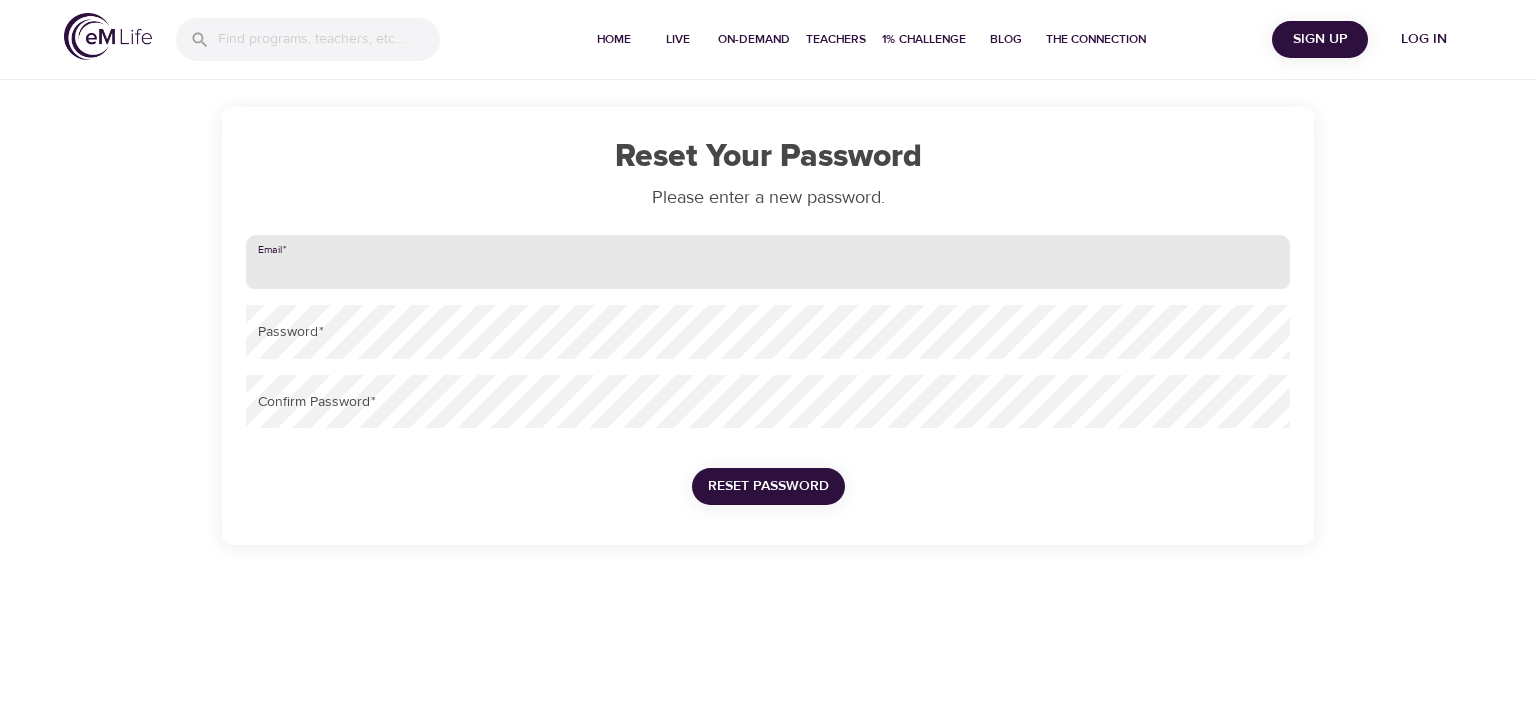 click at bounding box center (768, 262) 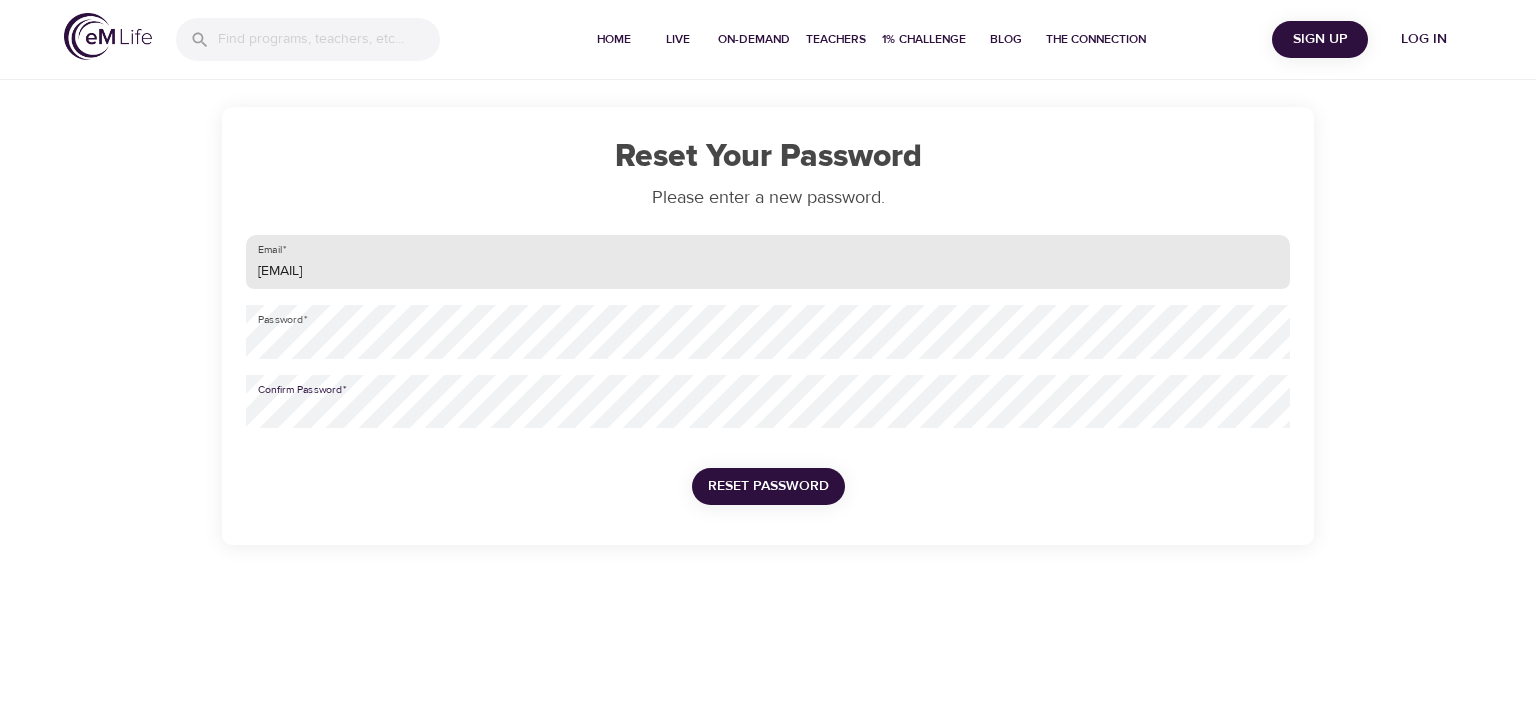 click on "Reset Password" at bounding box center [768, 486] 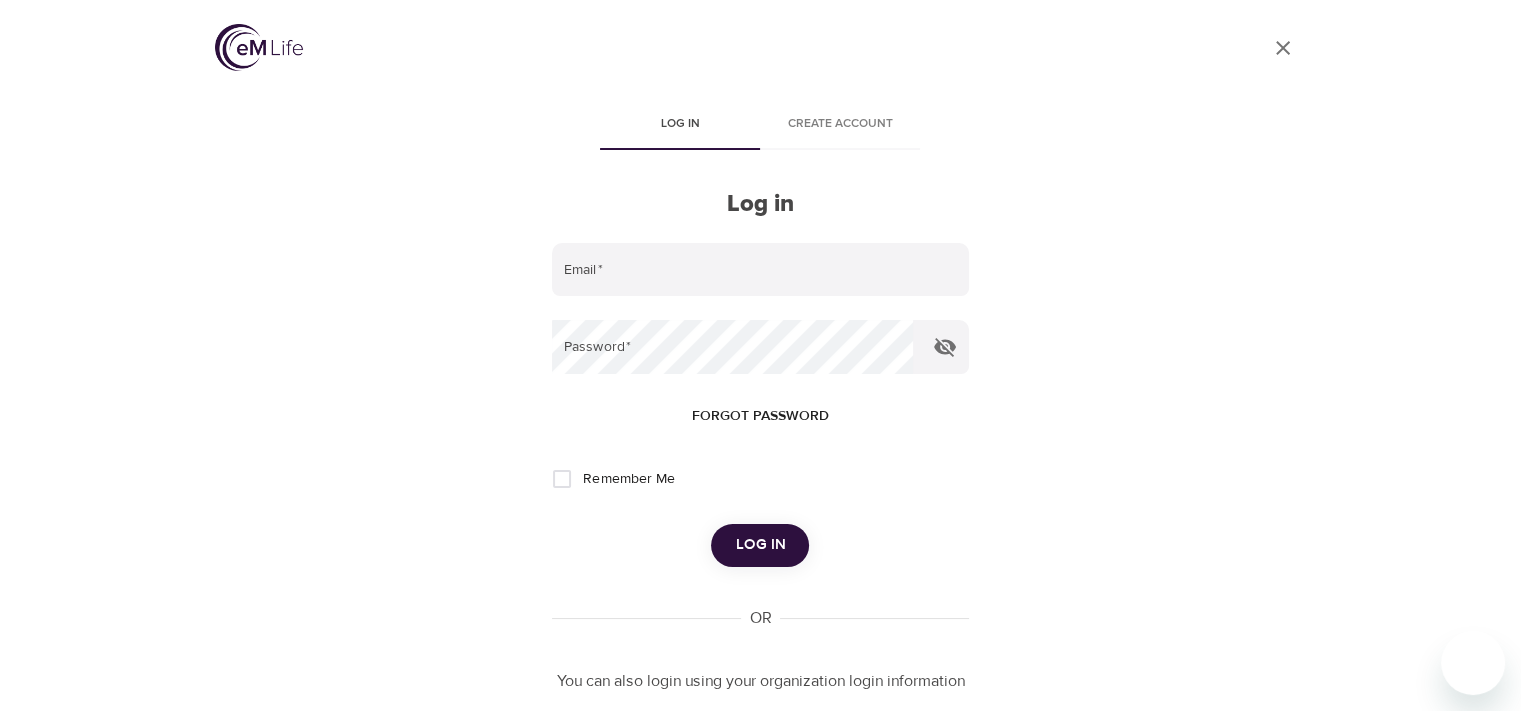 type on "[USERNAME]@[DOMAIN]" 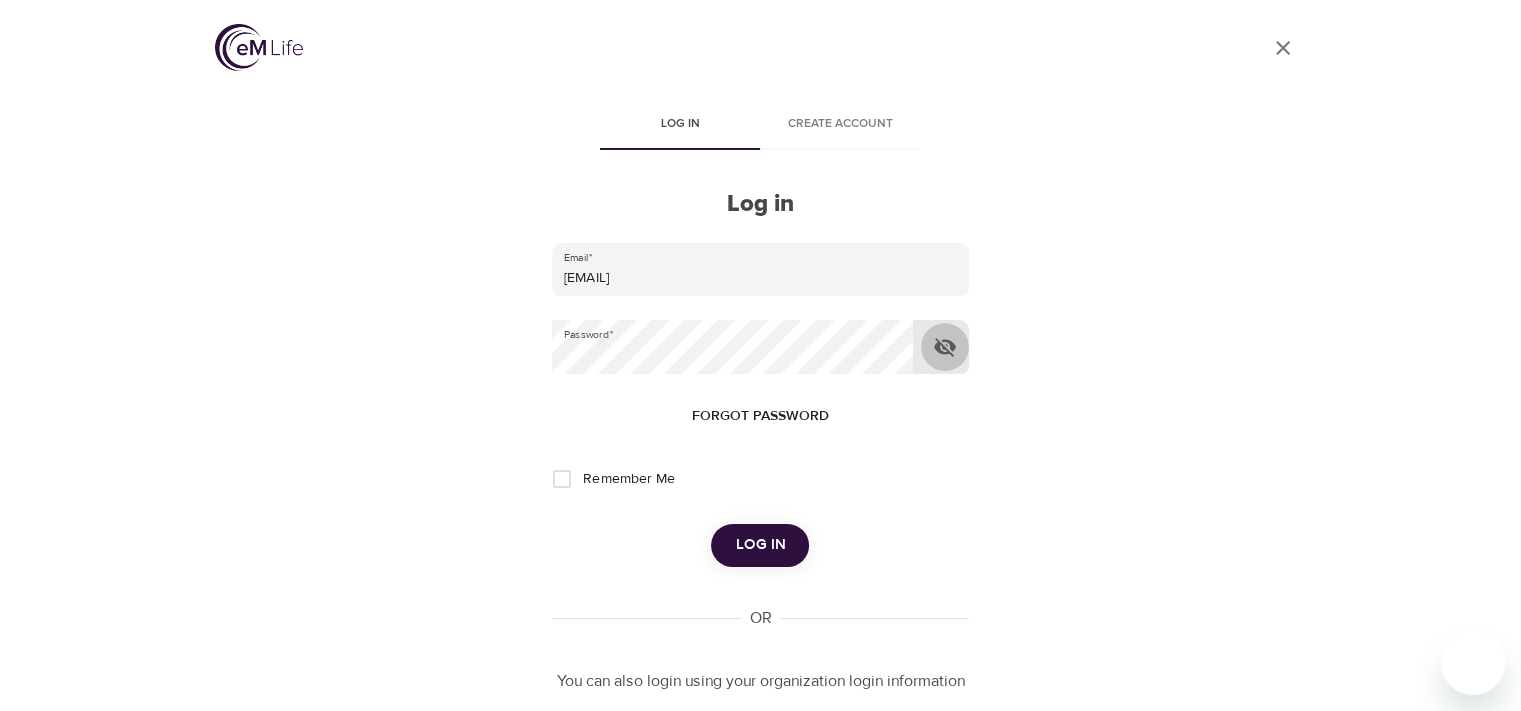 click 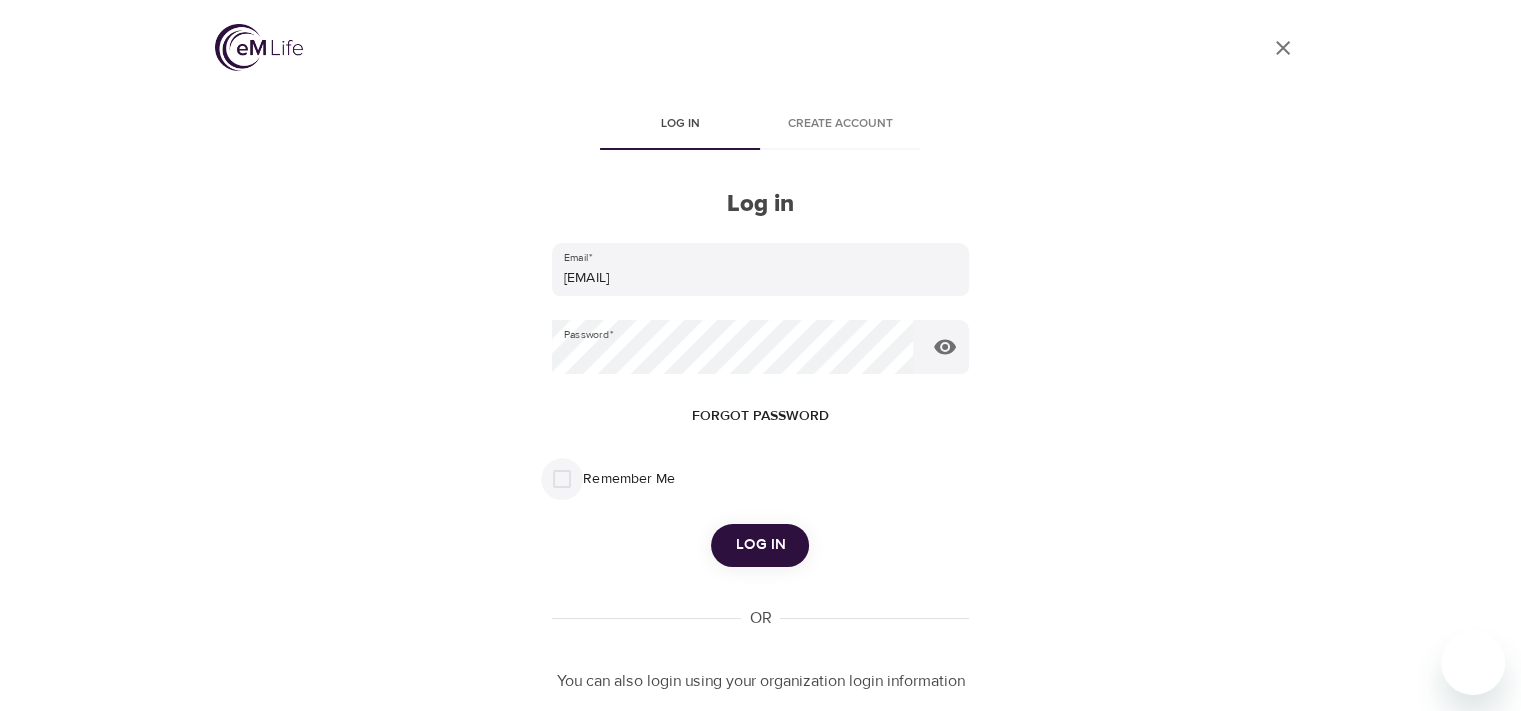 click on "Remember Me" at bounding box center (562, 479) 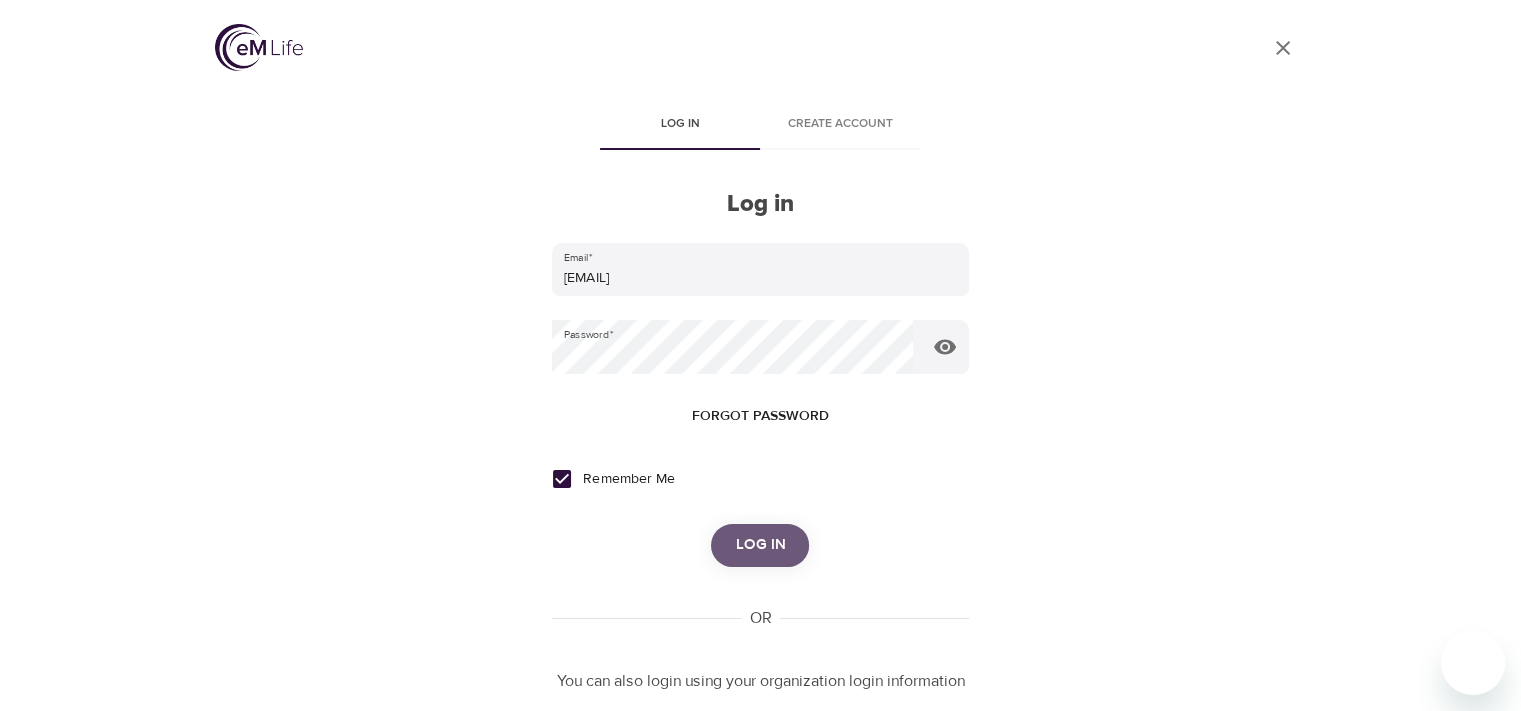 click on "Log in" at bounding box center (760, 545) 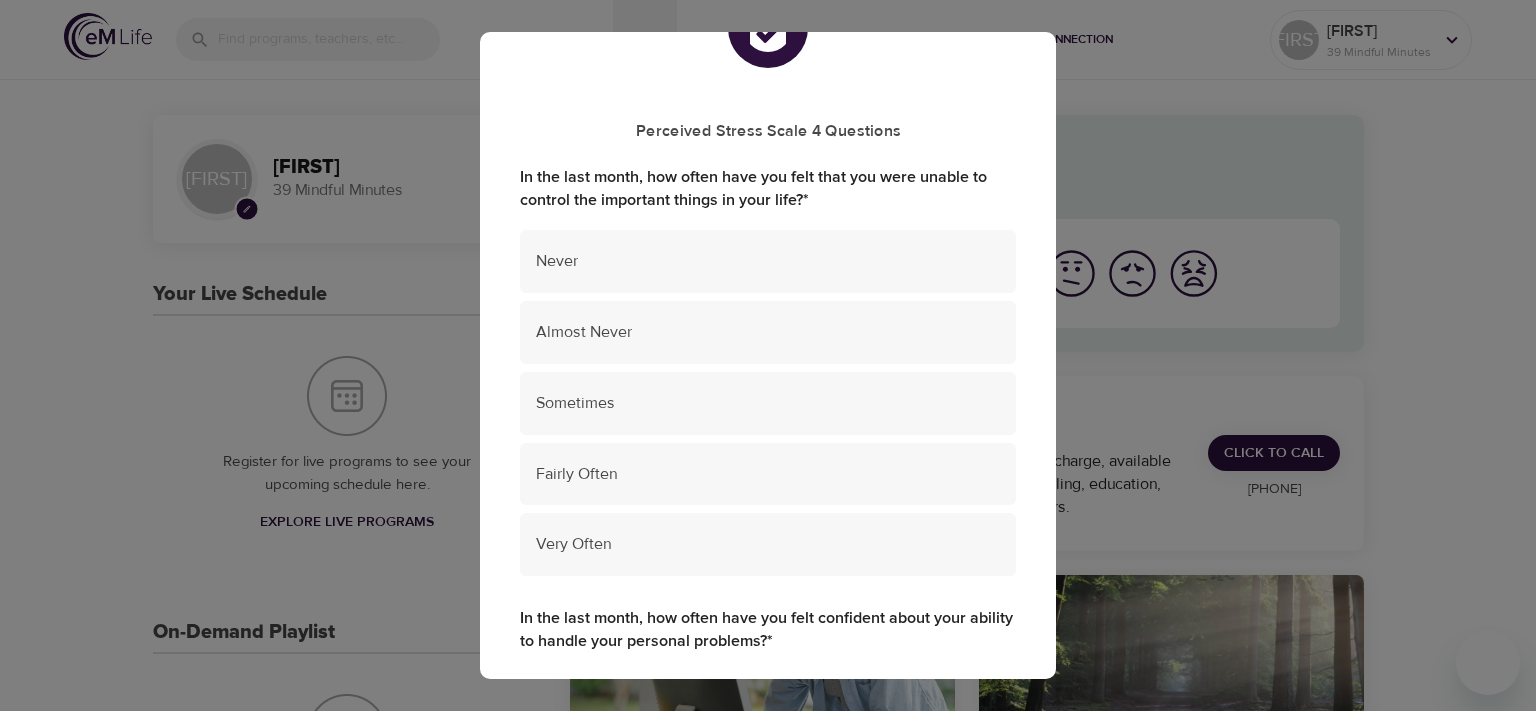 scroll, scrollTop: 0, scrollLeft: 0, axis: both 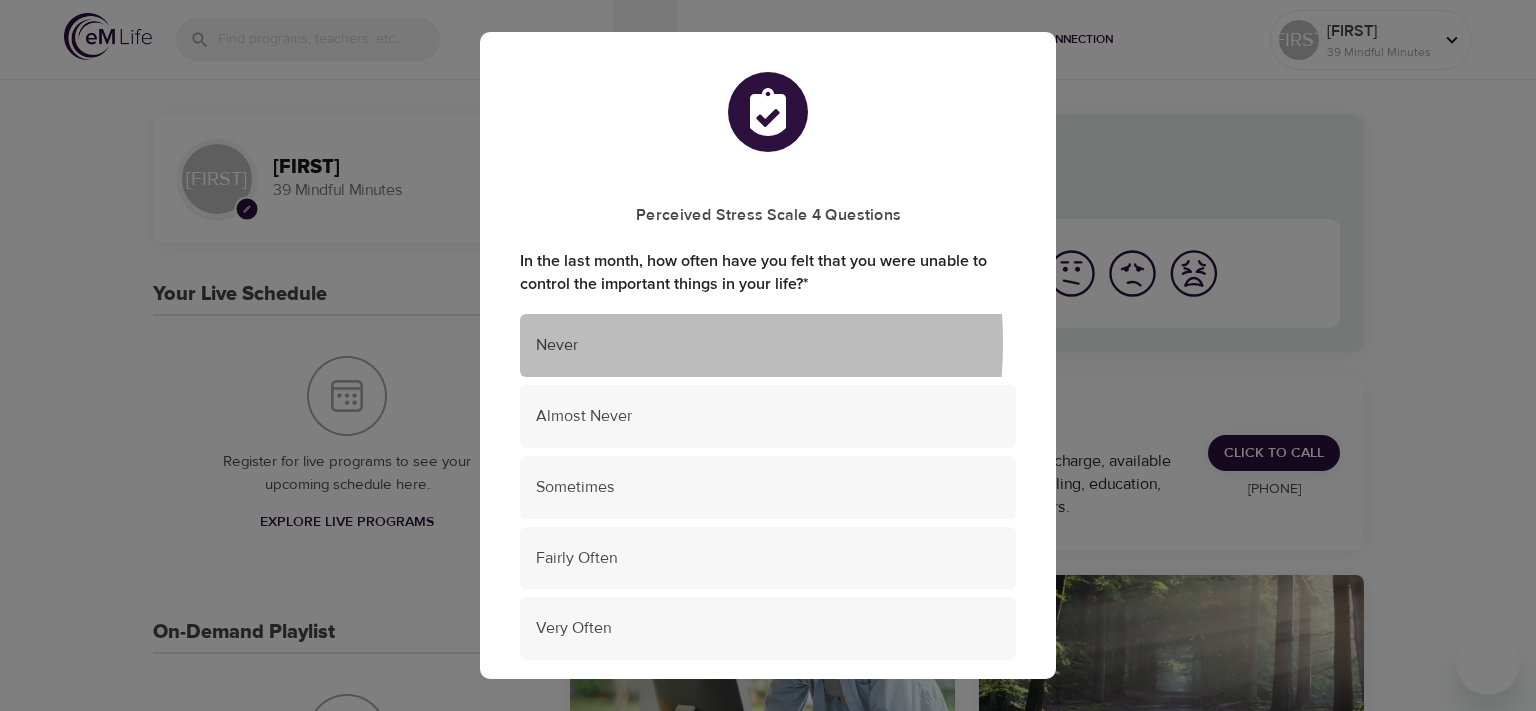 click on "Never" at bounding box center [768, 345] 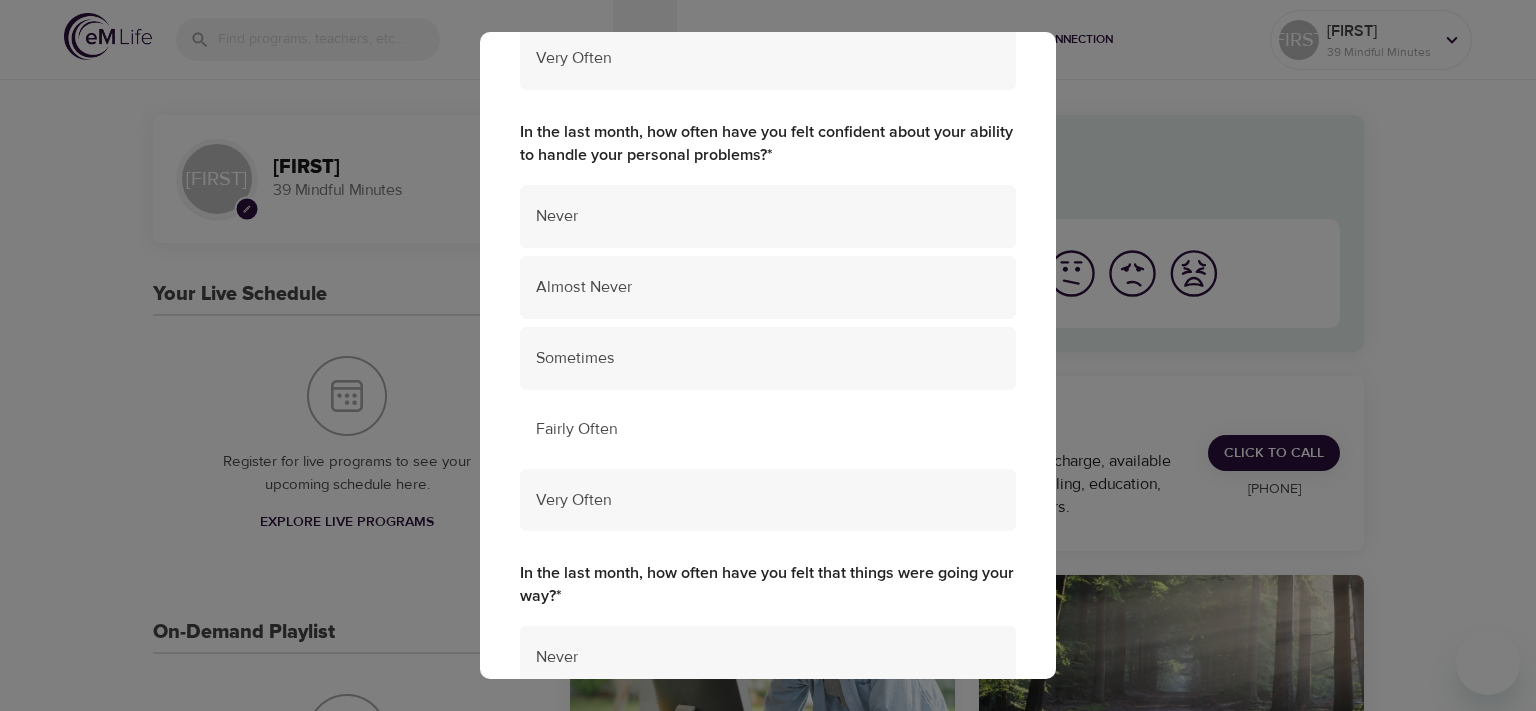 scroll, scrollTop: 500, scrollLeft: 0, axis: vertical 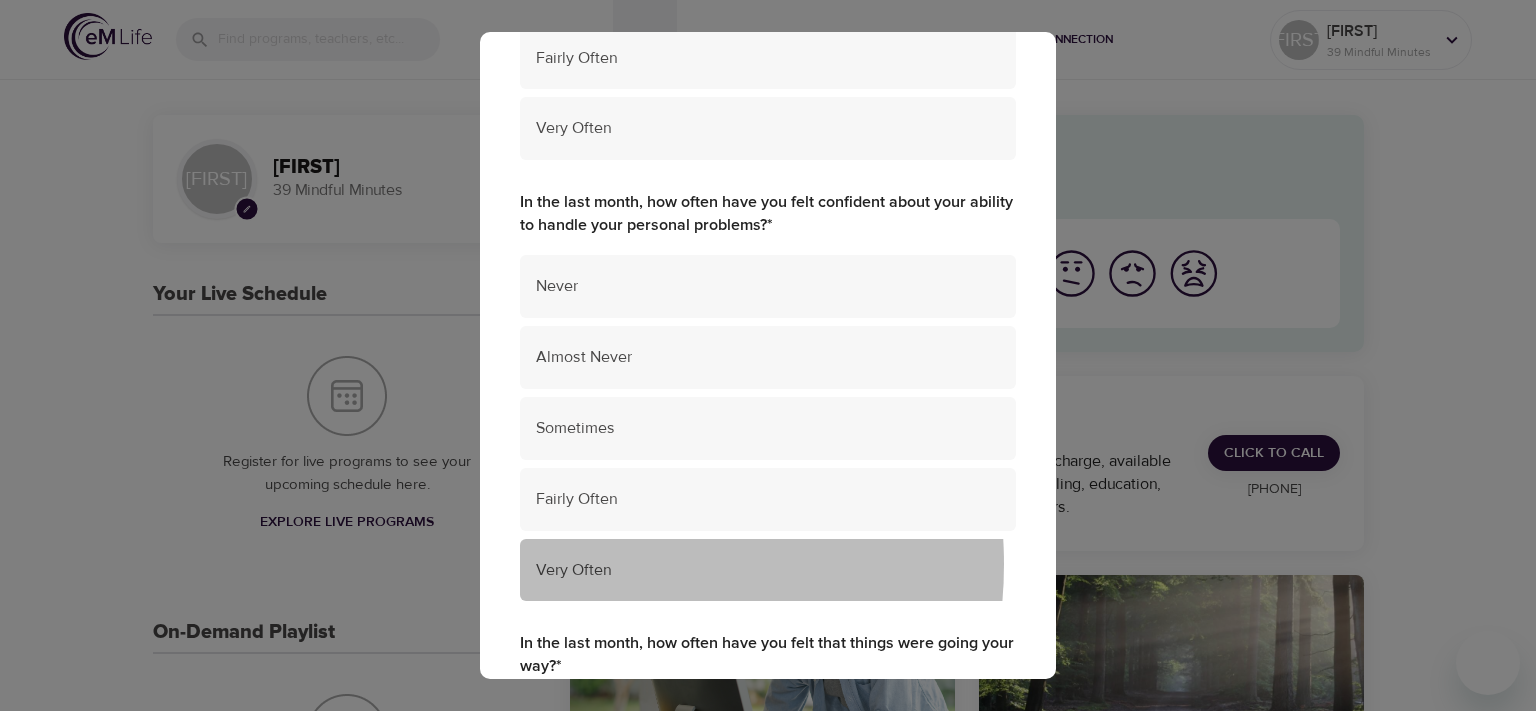 click on "Very Often" at bounding box center (768, 570) 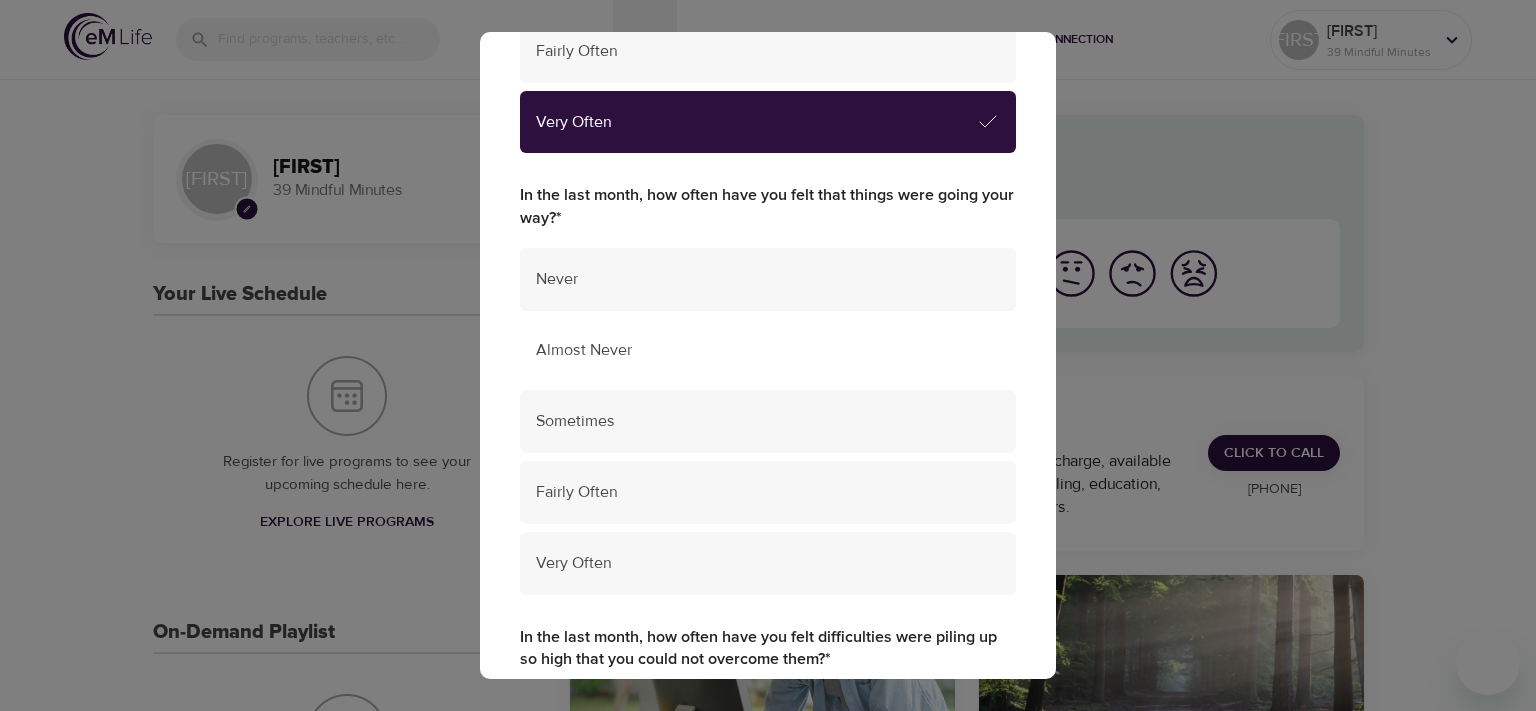 scroll, scrollTop: 1000, scrollLeft: 0, axis: vertical 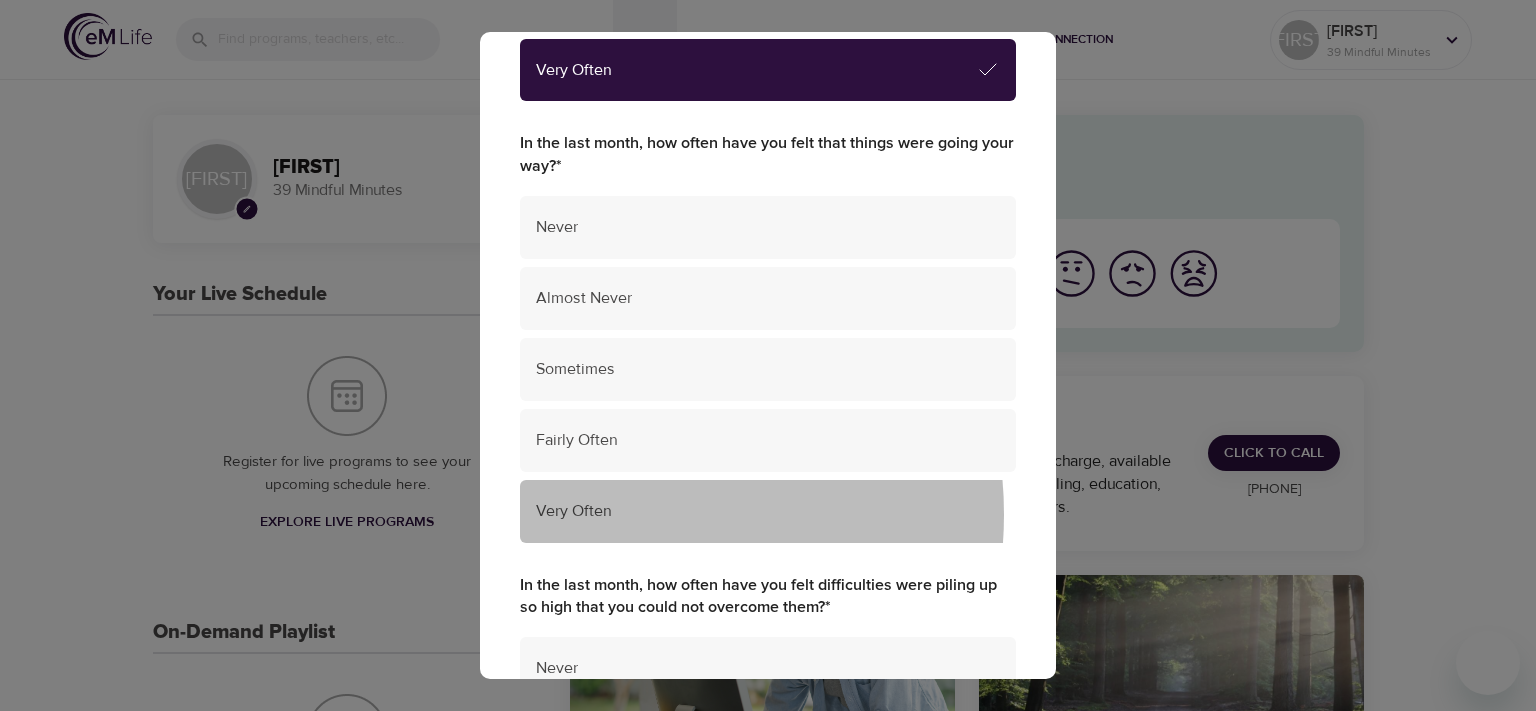 click on "Very Often" at bounding box center [768, 511] 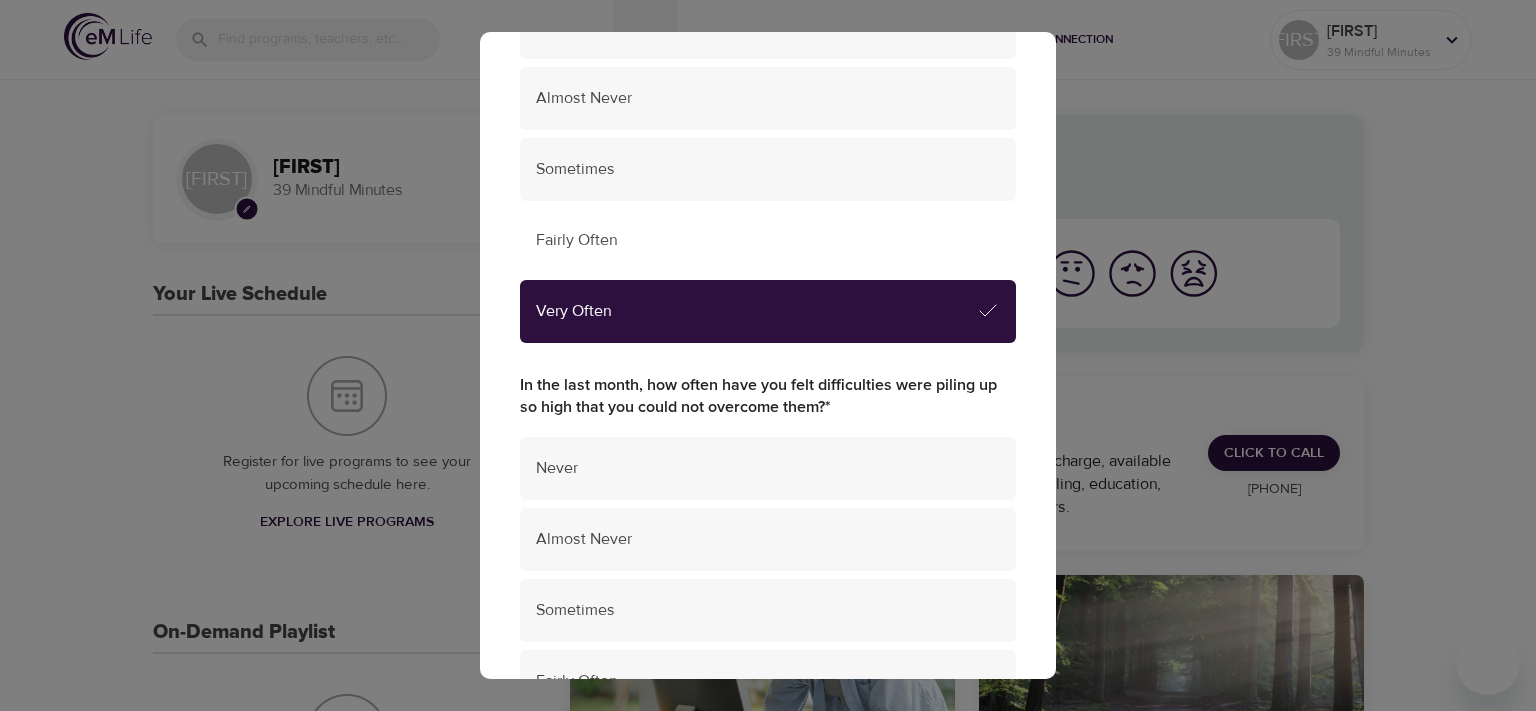 scroll, scrollTop: 1333, scrollLeft: 0, axis: vertical 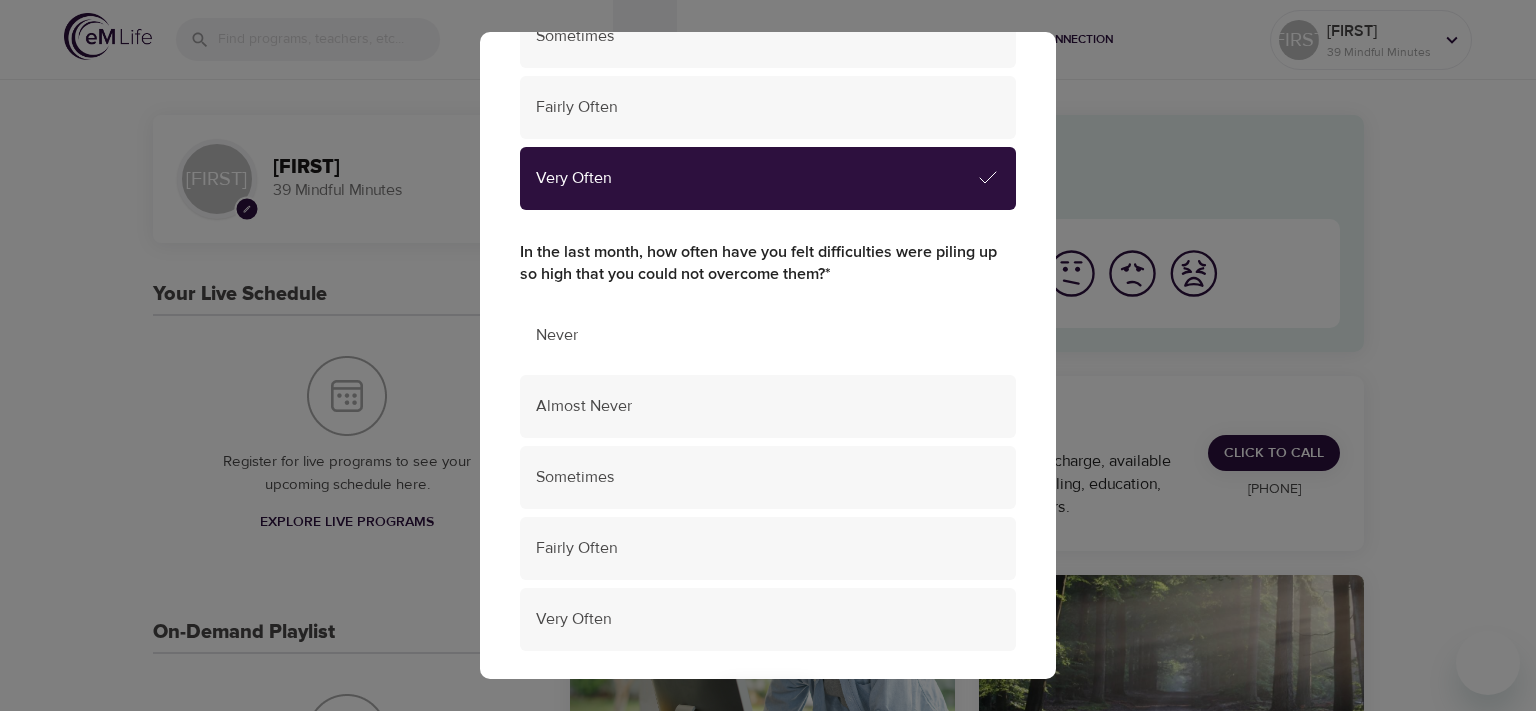 drag, startPoint x: 599, startPoint y: 328, endPoint x: 610, endPoint y: 336, distance: 13.601471 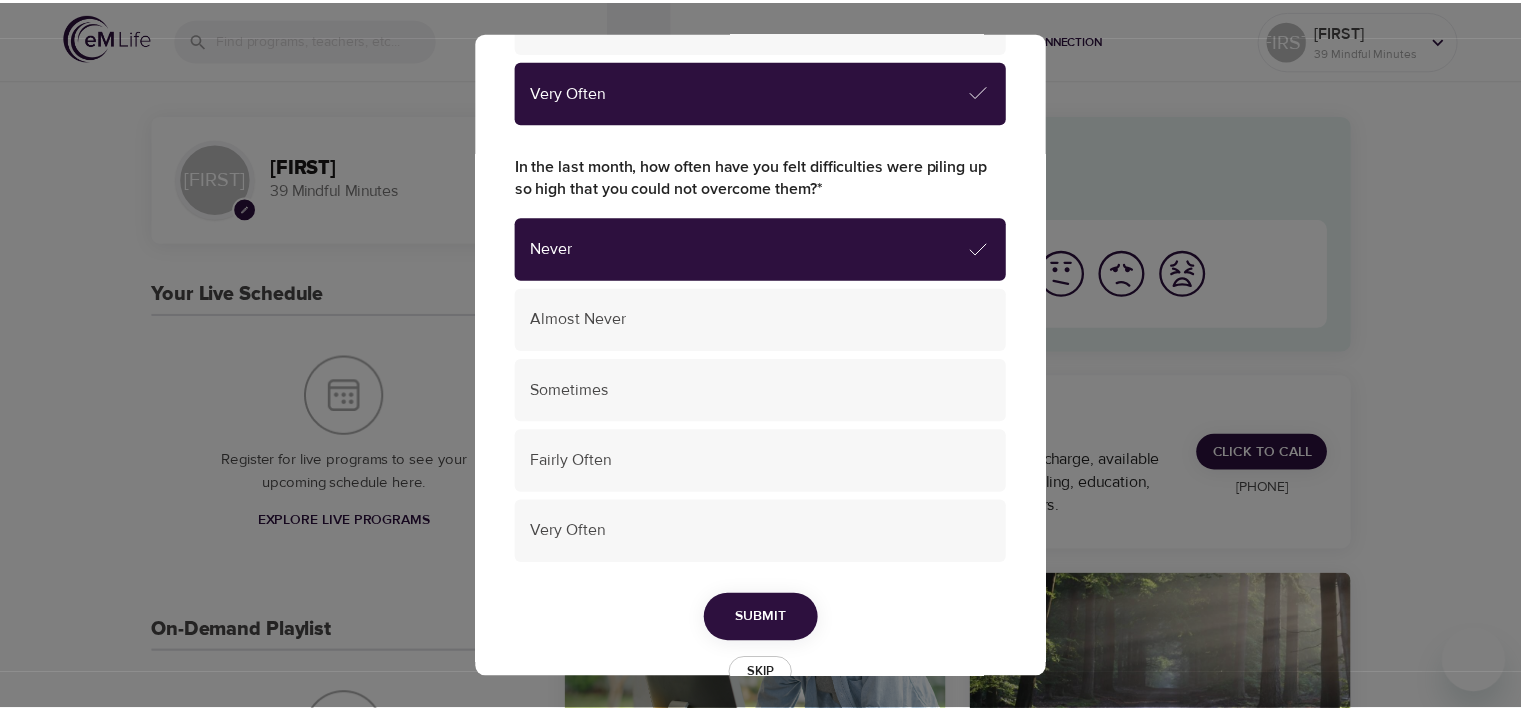 scroll, scrollTop: 1470, scrollLeft: 0, axis: vertical 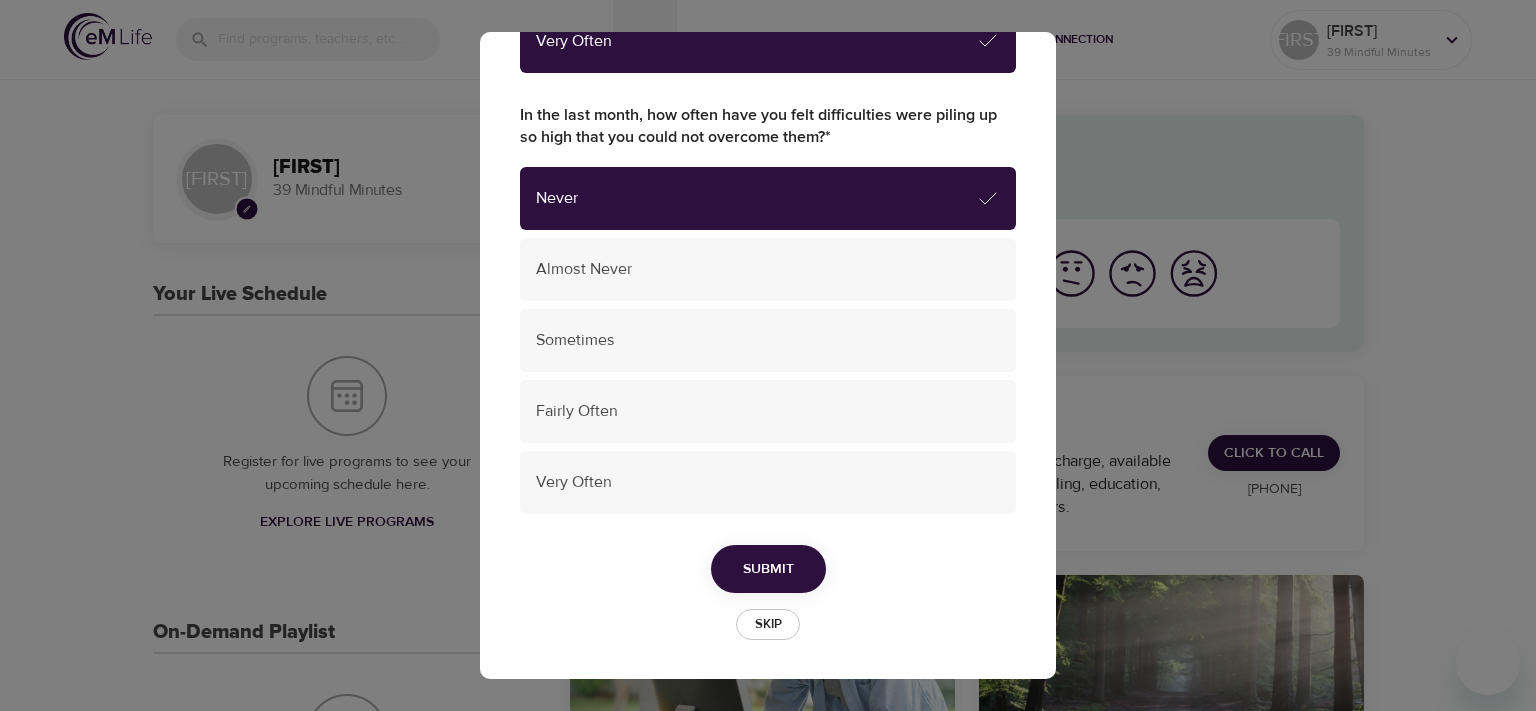 click on "Submit" at bounding box center [768, 569] 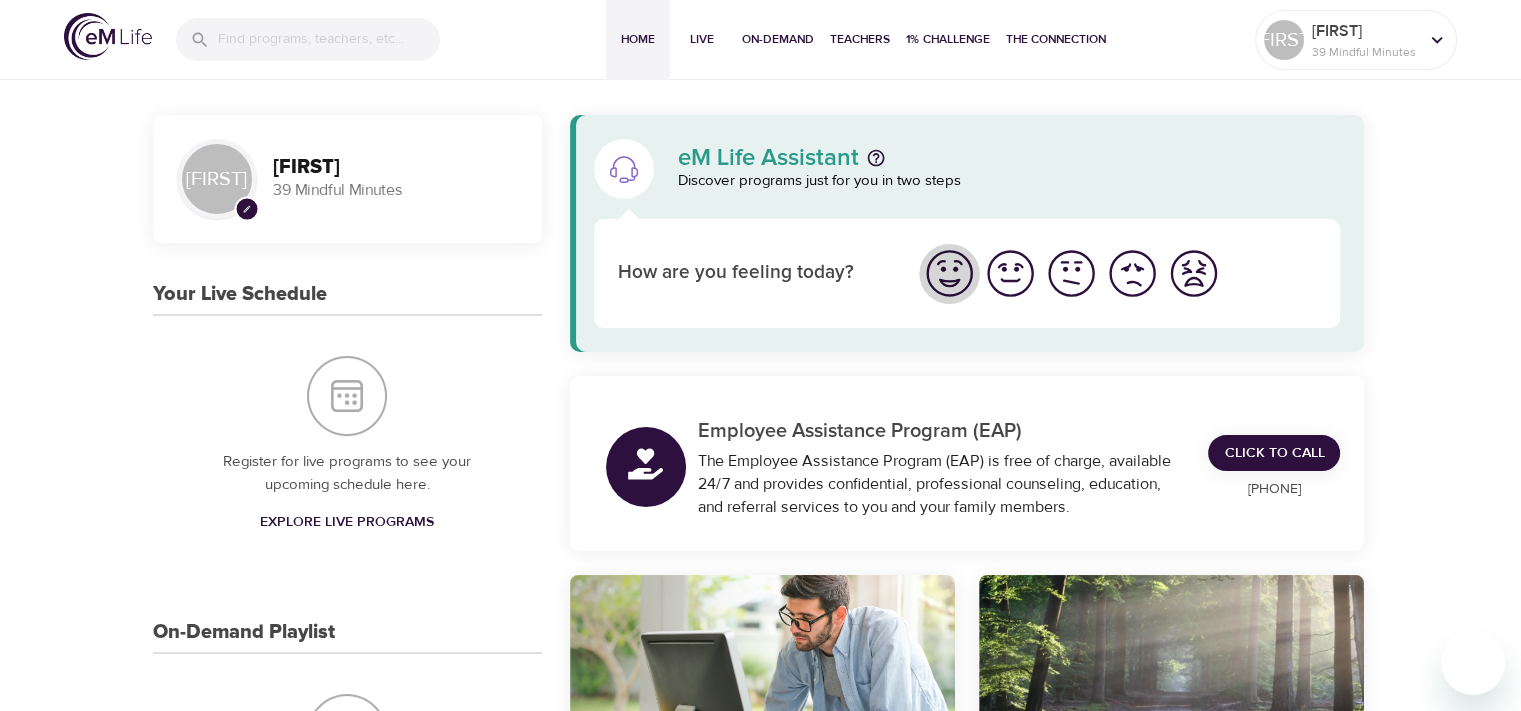 click at bounding box center (949, 273) 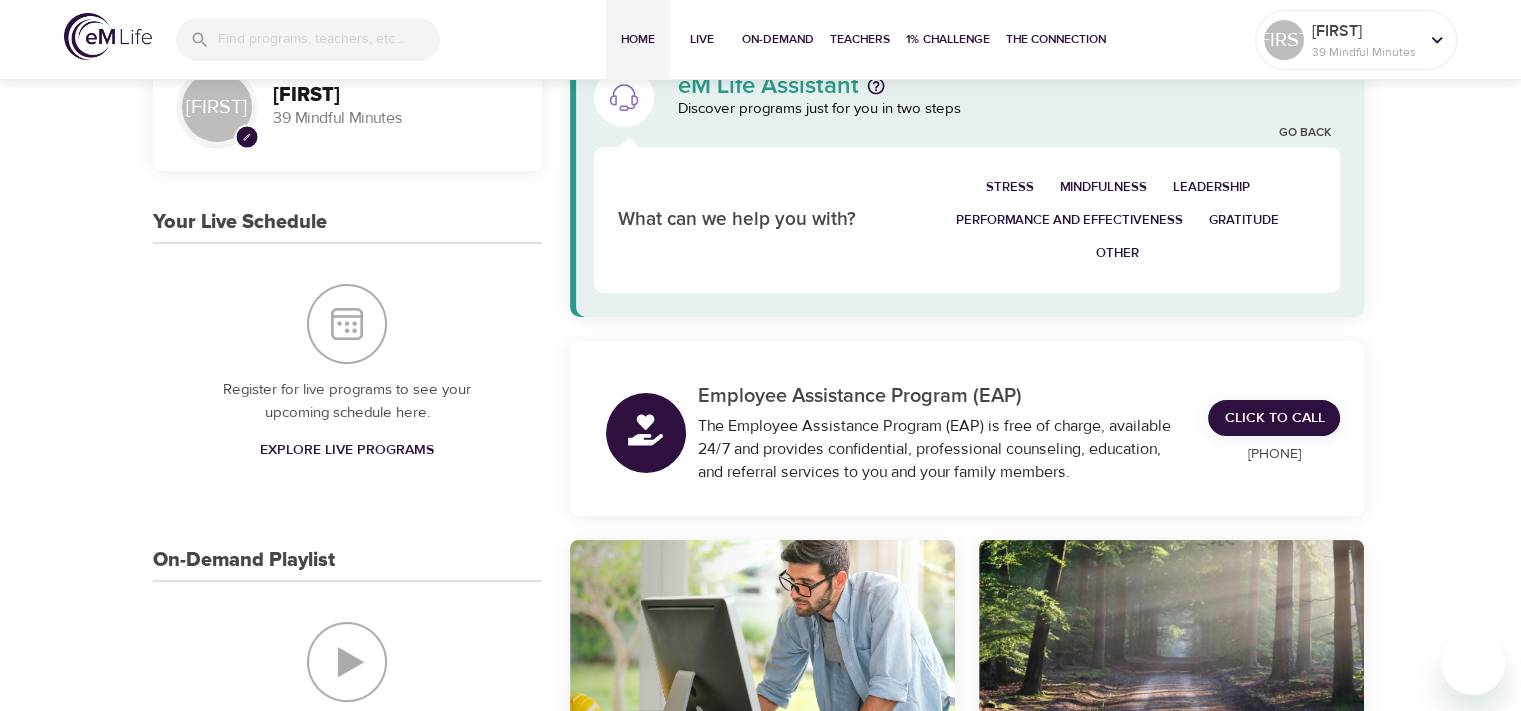 scroll, scrollTop: 0, scrollLeft: 0, axis: both 